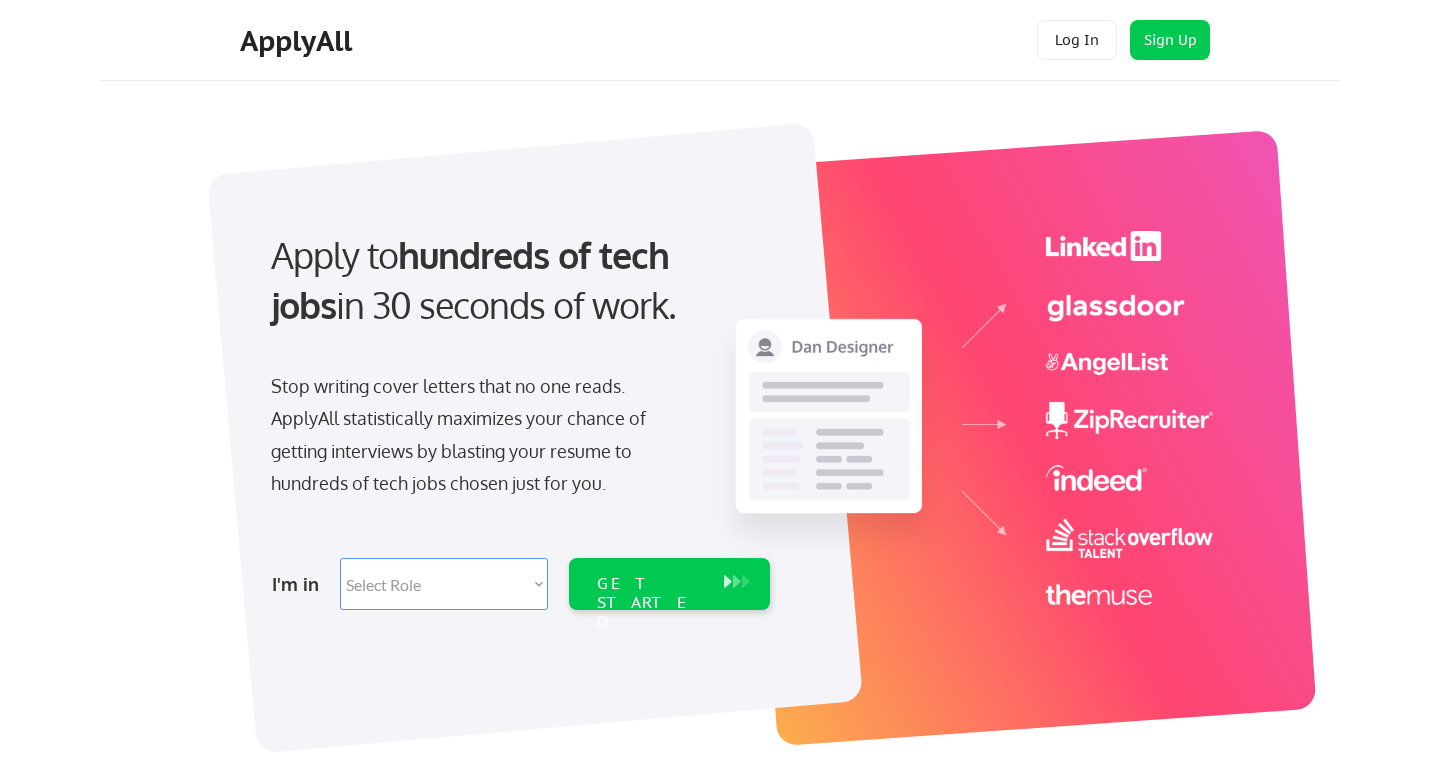 scroll, scrollTop: 0, scrollLeft: 0, axis: both 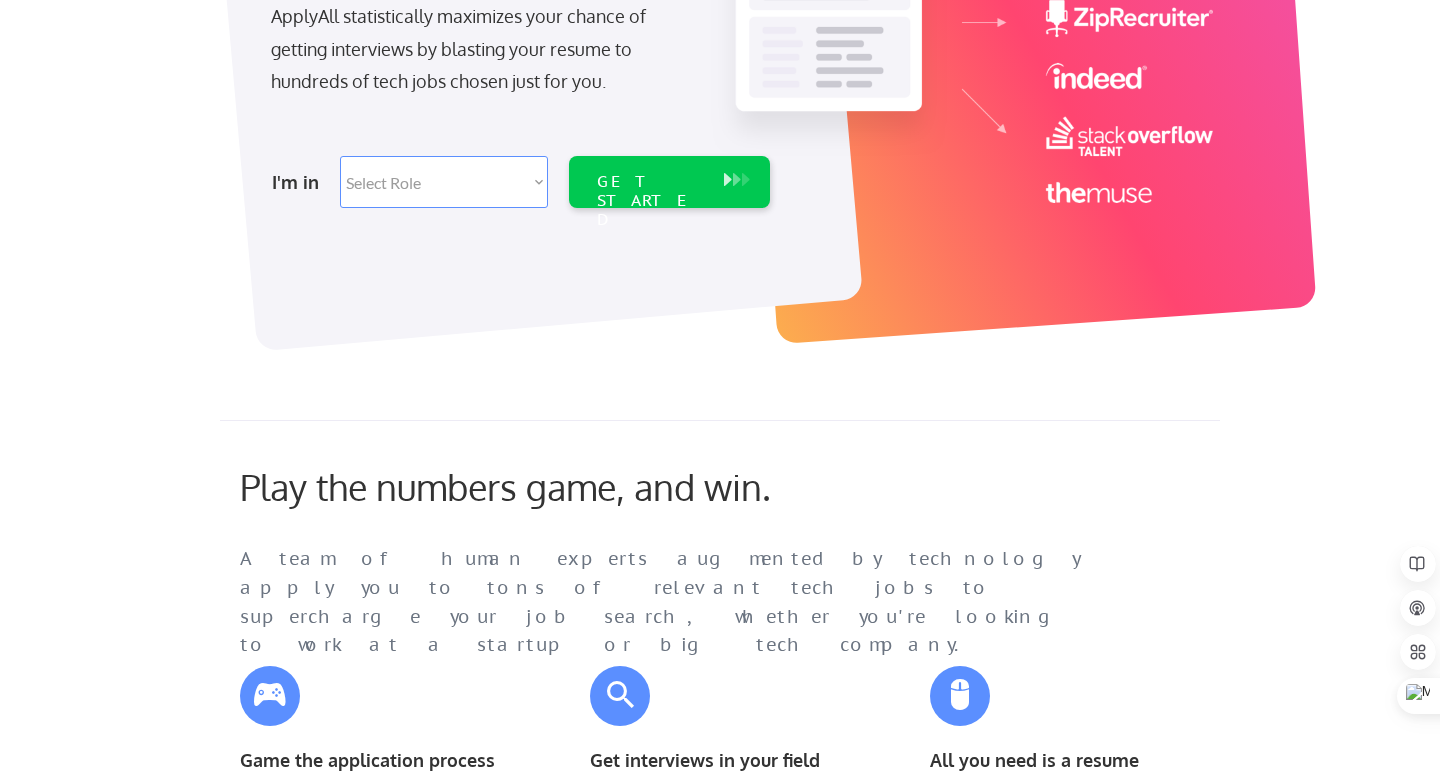 click on "Select Role Software Engineering Product Management Customer Success Sales UI/UX/Product Design Technical Project/Program Mgmt Marketing & Growth Data HR/Recruiting IT/Cybersecurity Tech Finance/Ops/Strategy Customer Support" at bounding box center [444, 182] 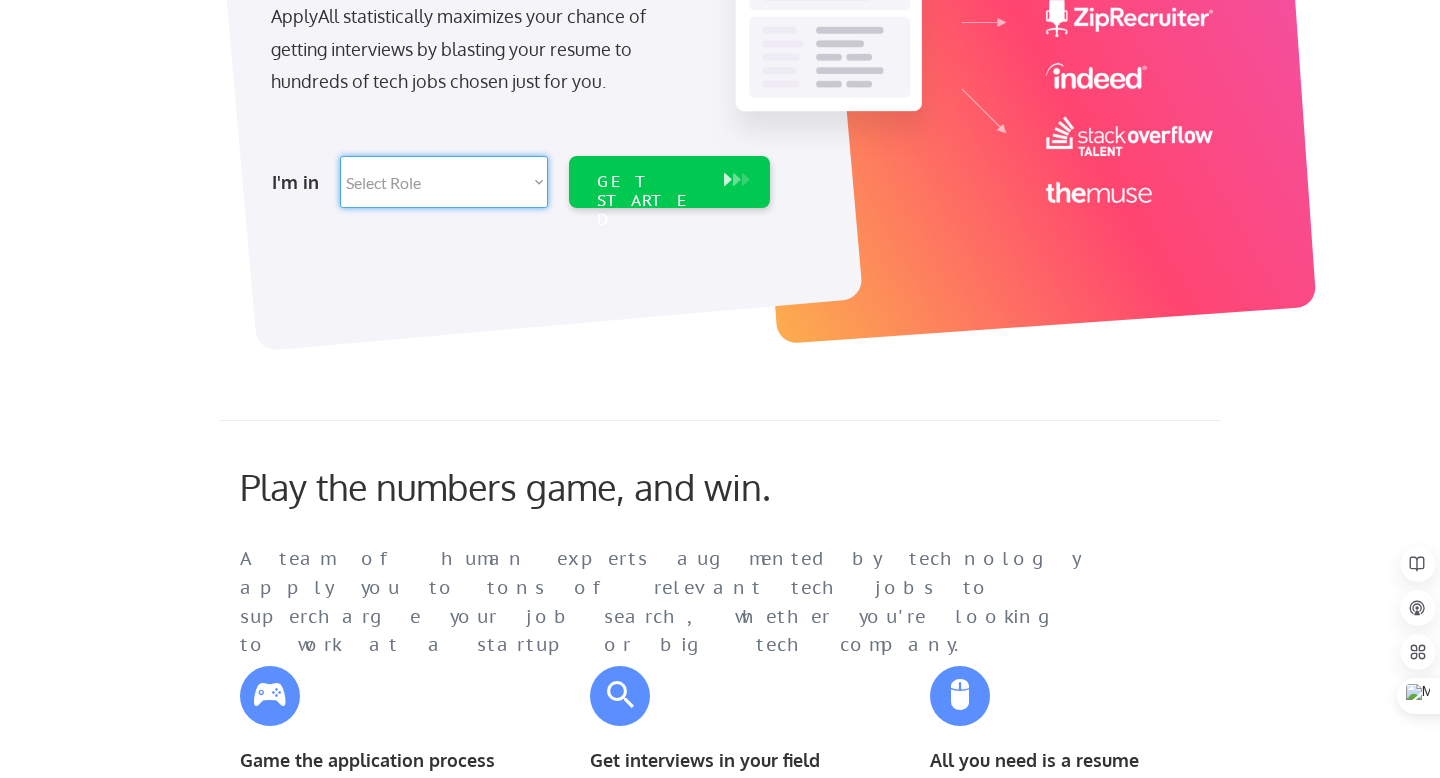select on ""customer_support"" 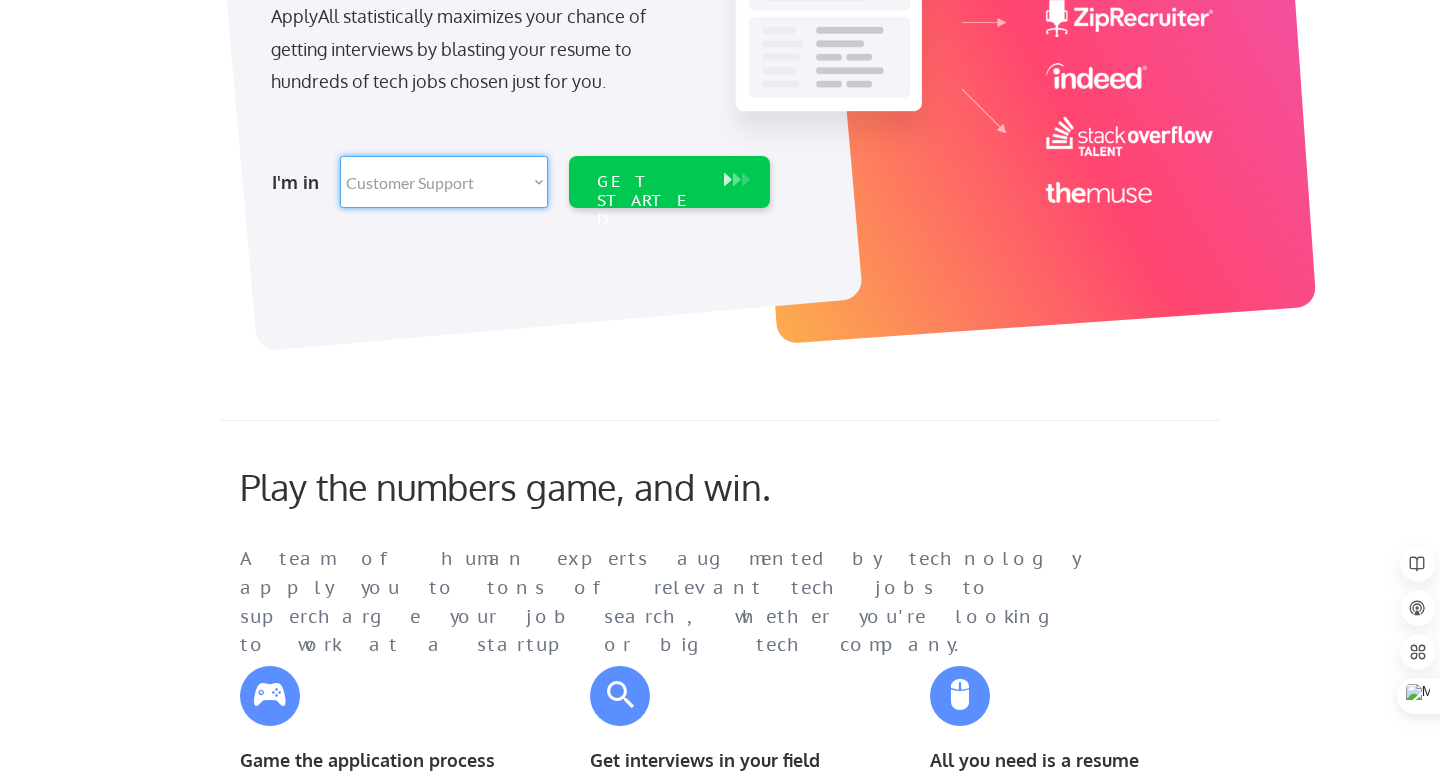 select on ""customer_support"" 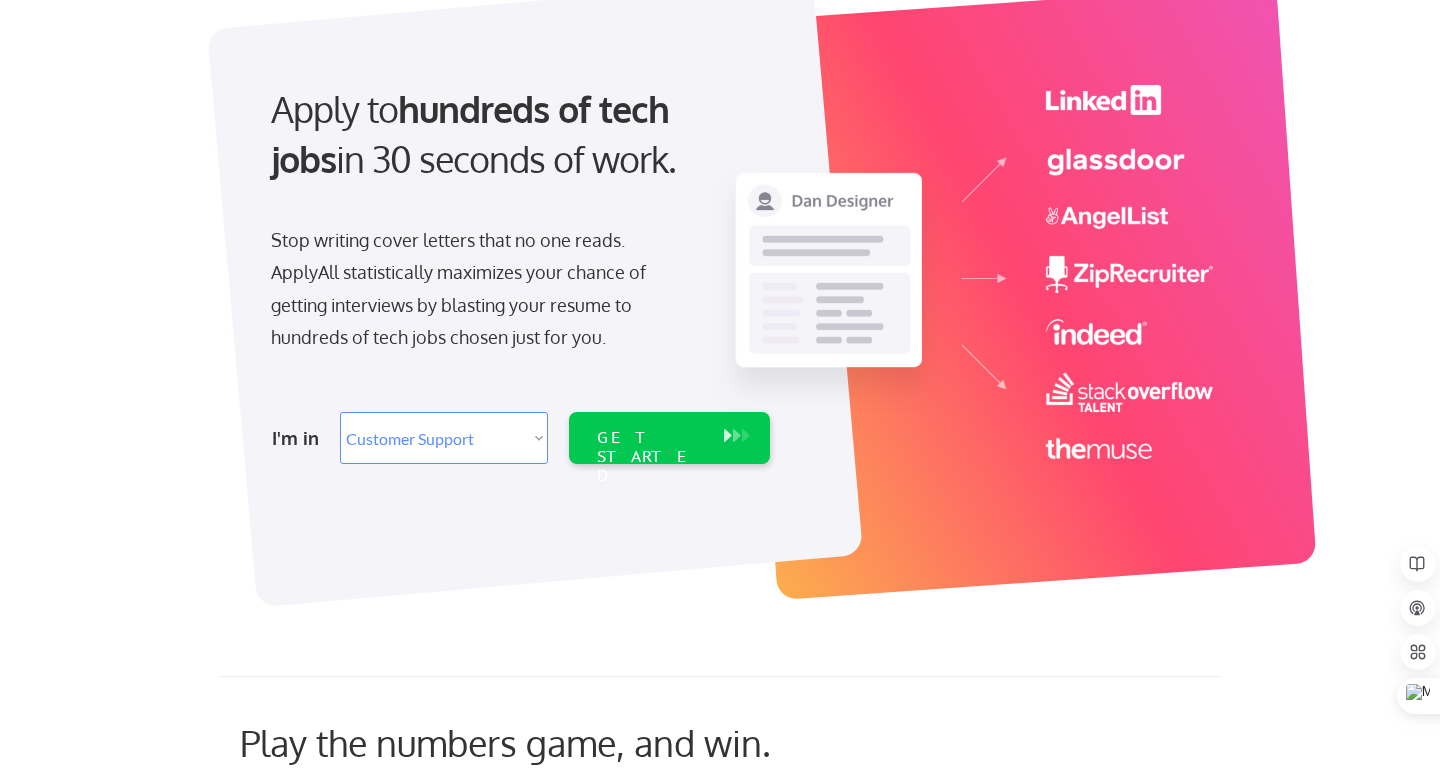 scroll, scrollTop: 166, scrollLeft: 0, axis: vertical 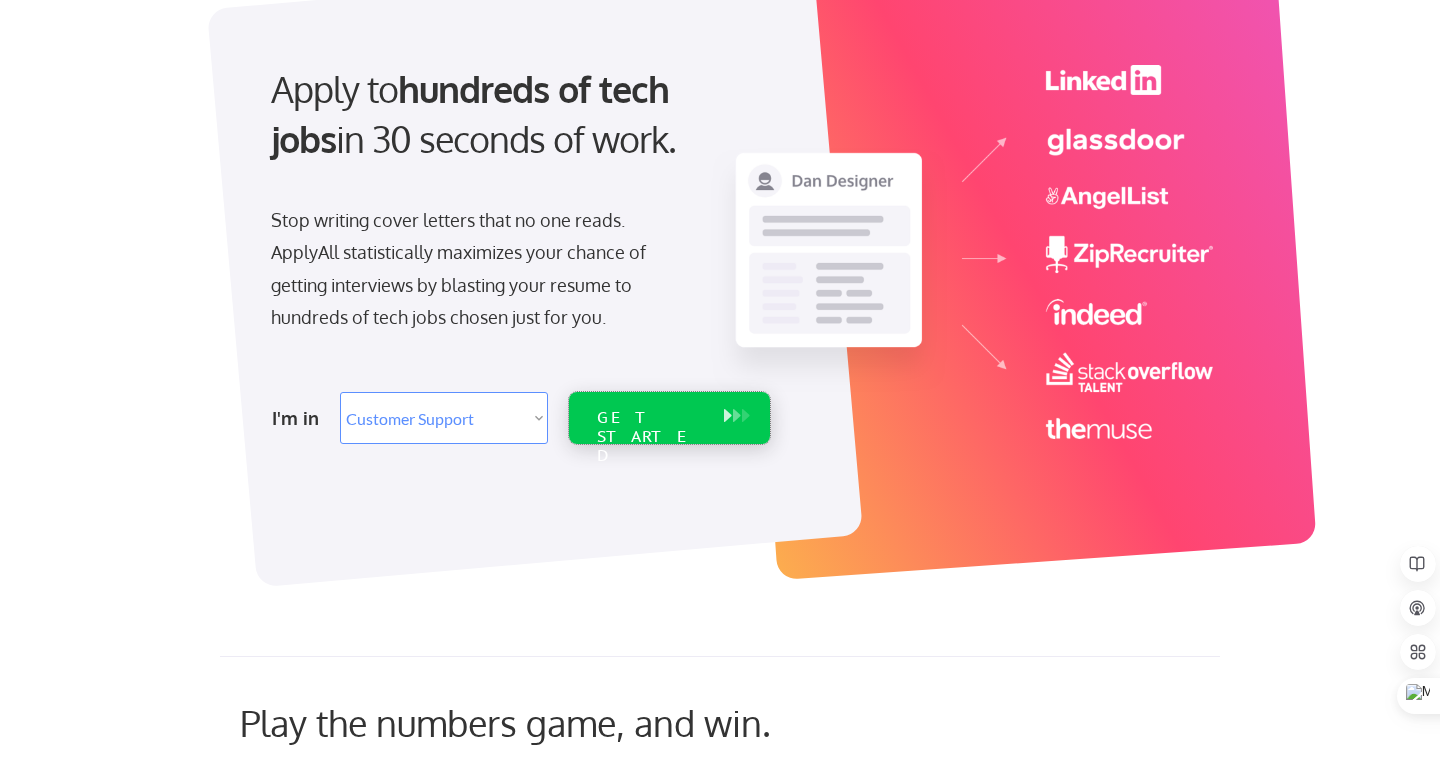 click on "GET STARTED" at bounding box center [650, 437] 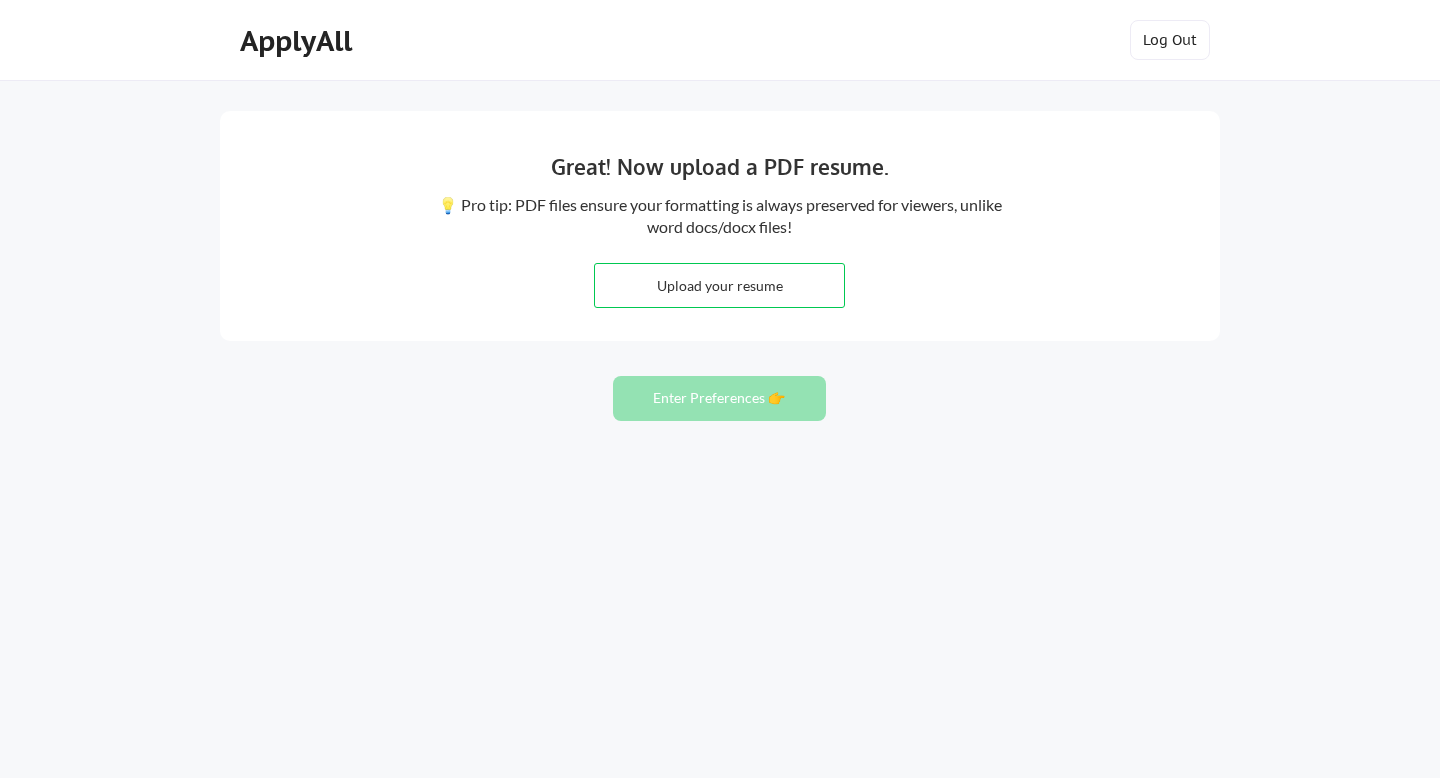 scroll, scrollTop: 0, scrollLeft: 0, axis: both 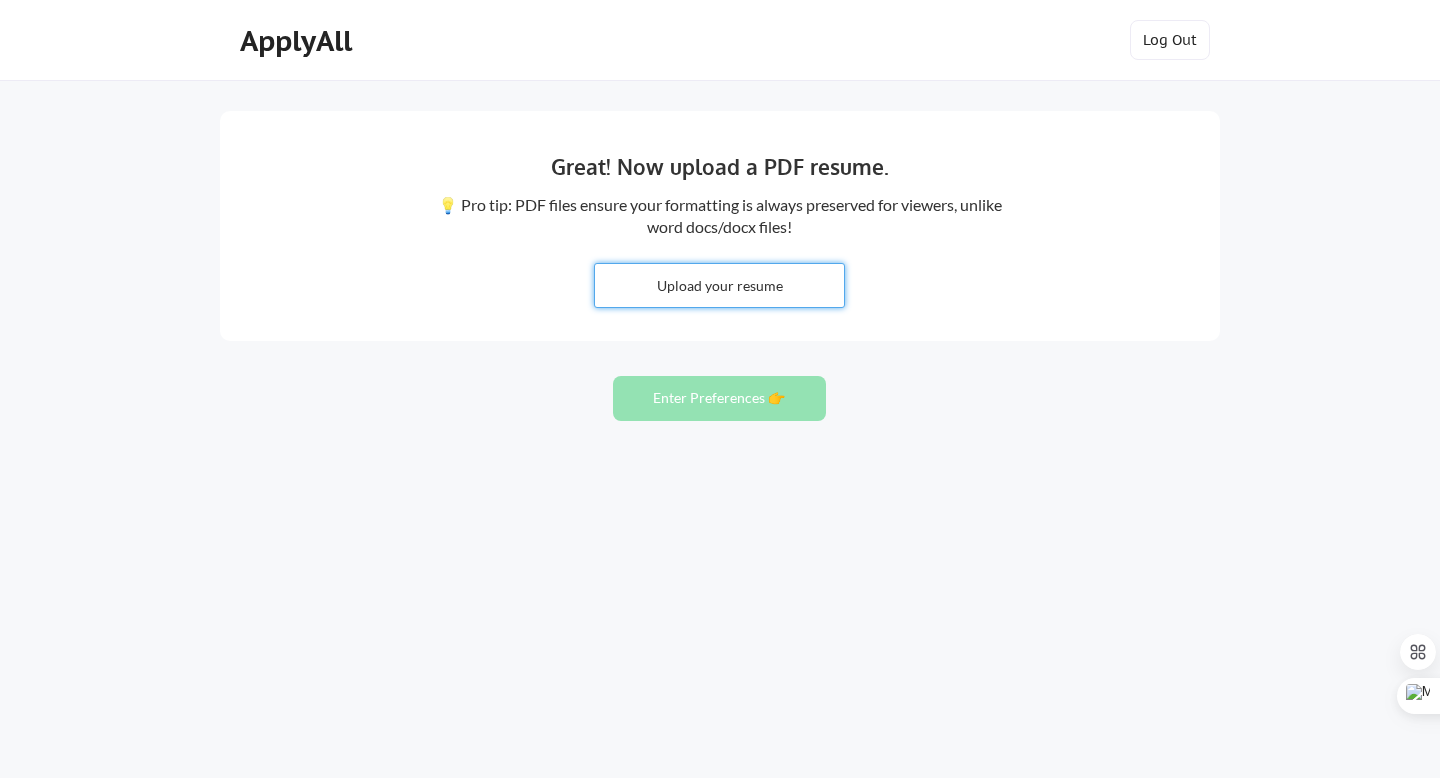 click at bounding box center (719, 285) 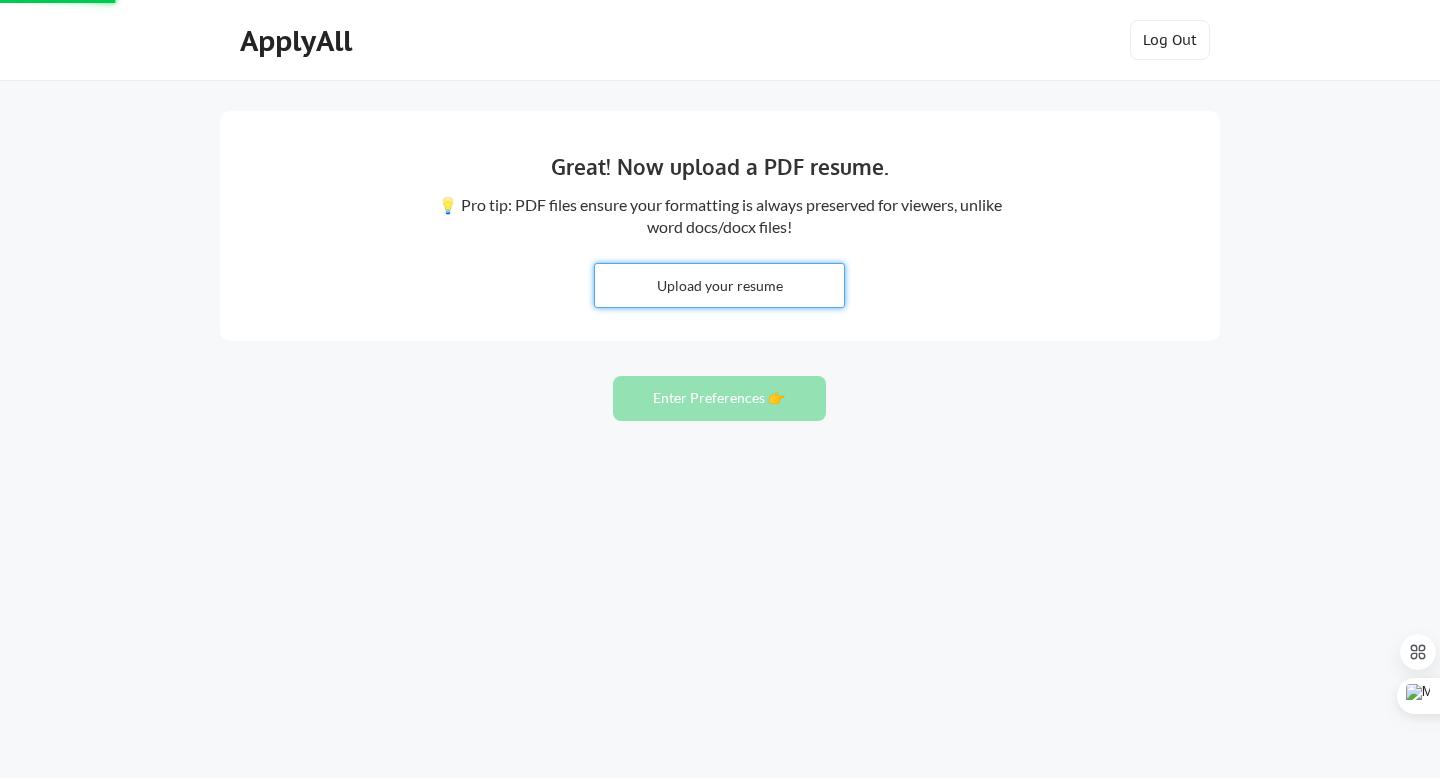 type 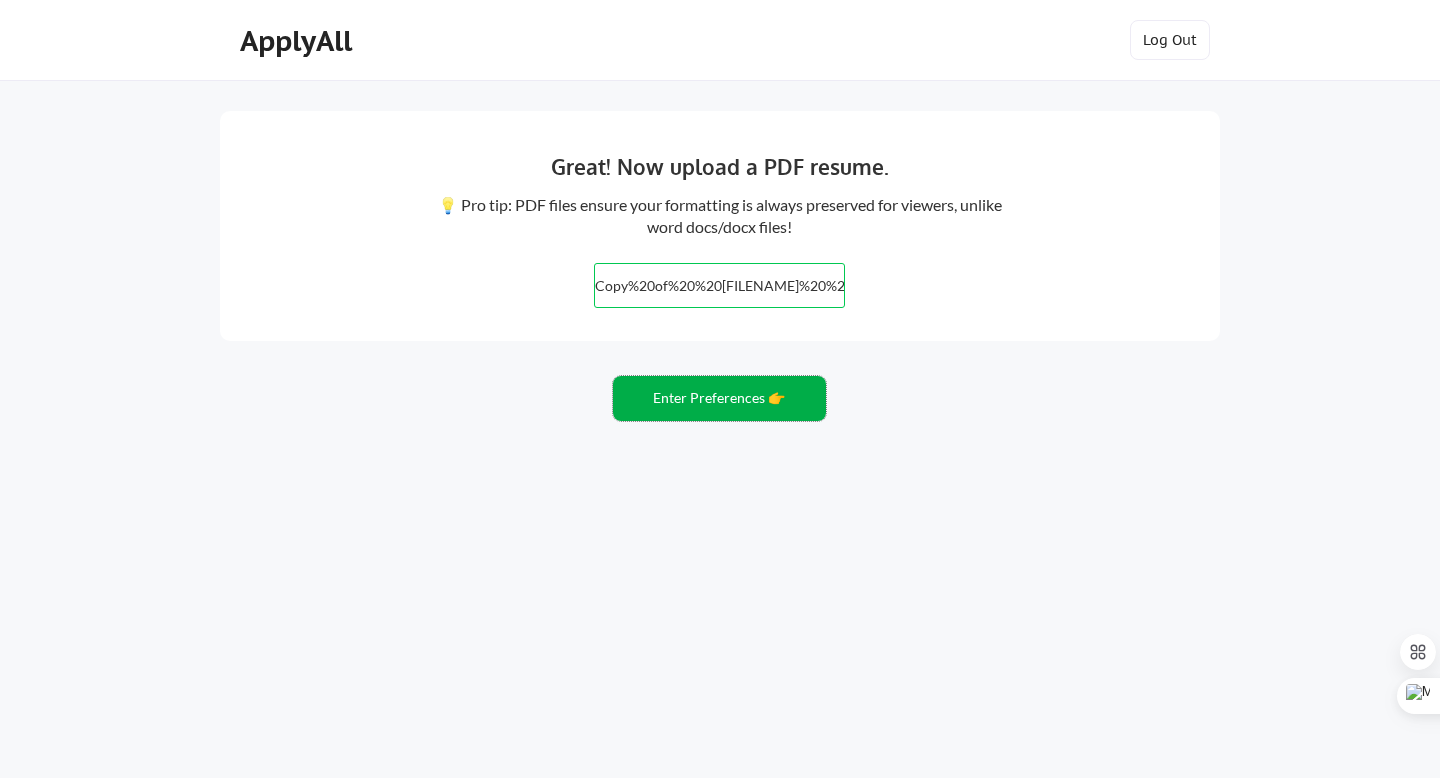 click on "Enter Preferences  👉" at bounding box center [719, 398] 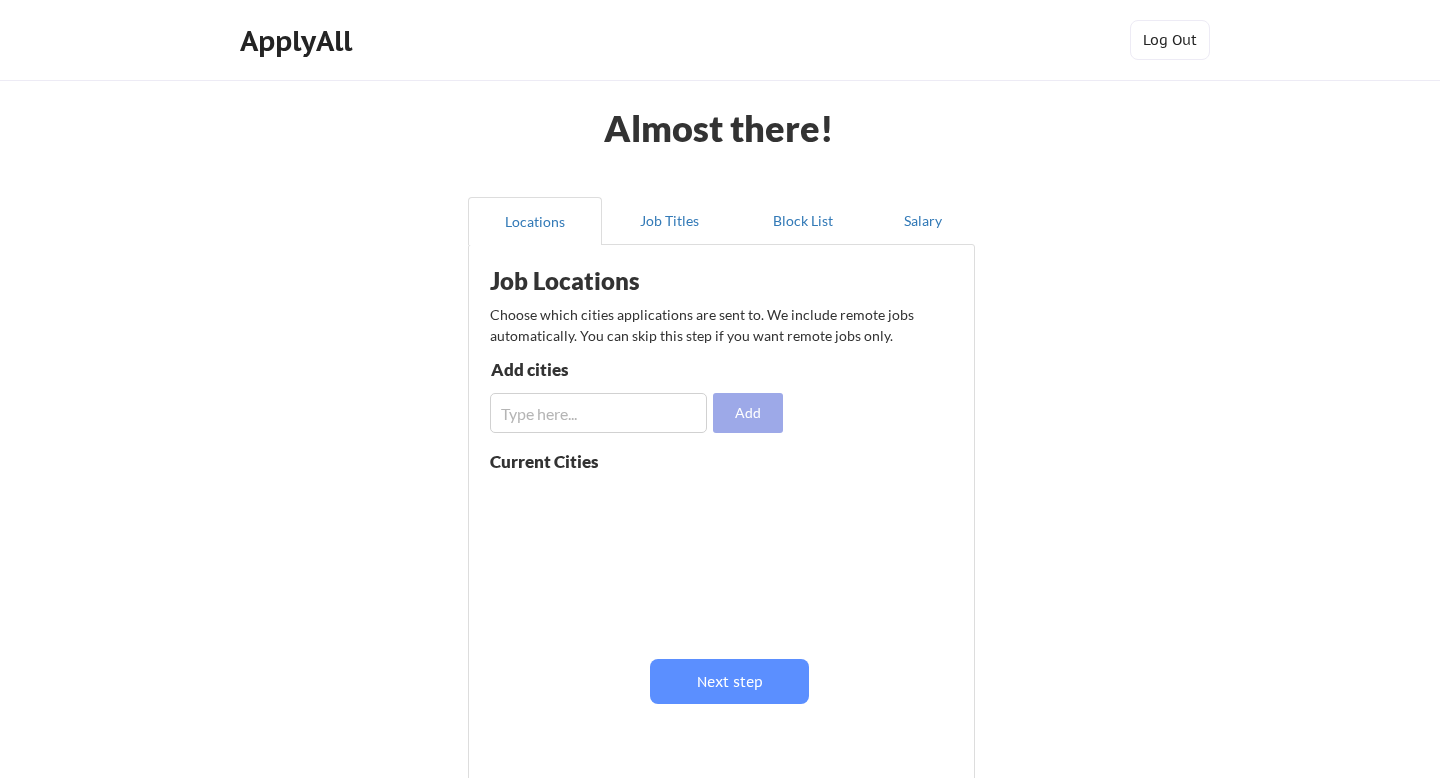 scroll, scrollTop: 0, scrollLeft: 0, axis: both 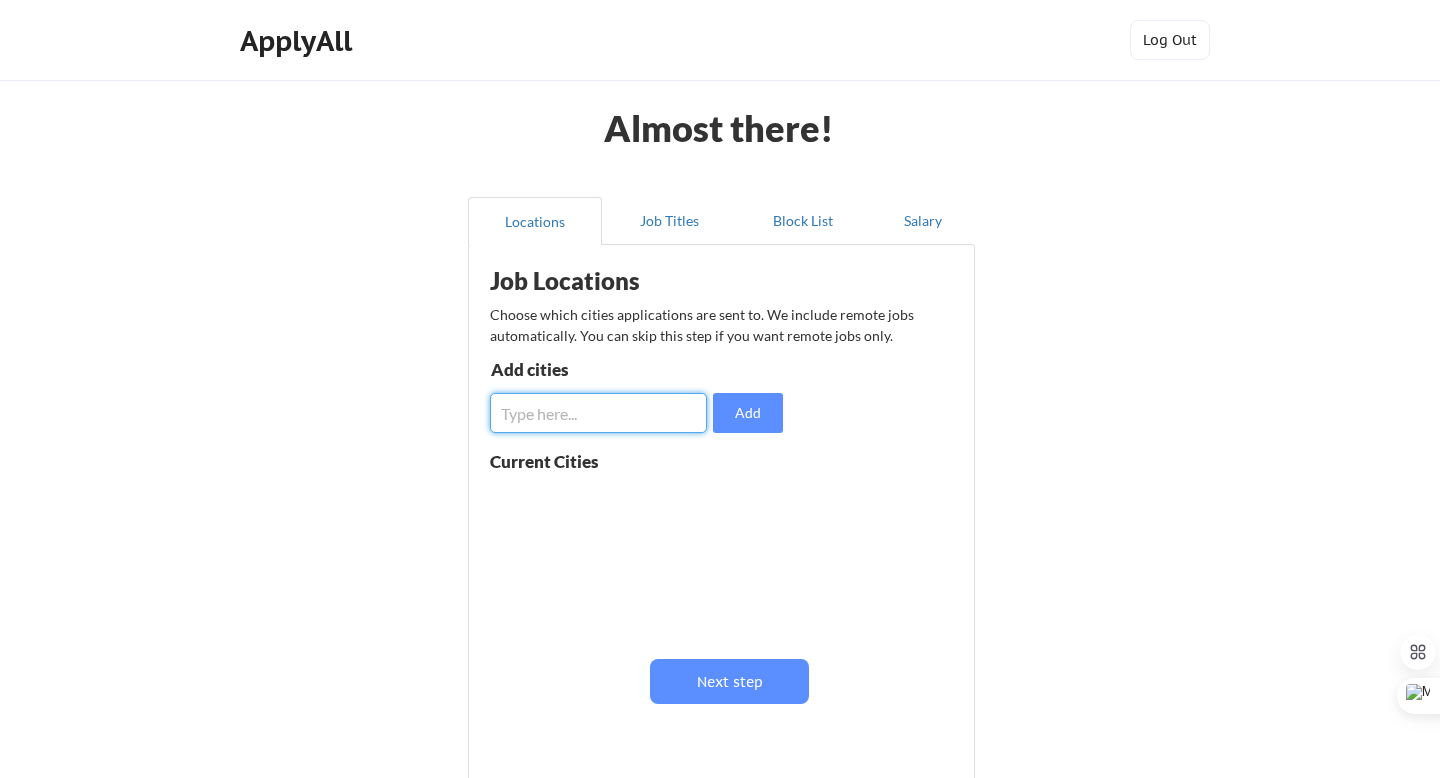 click at bounding box center [598, 413] 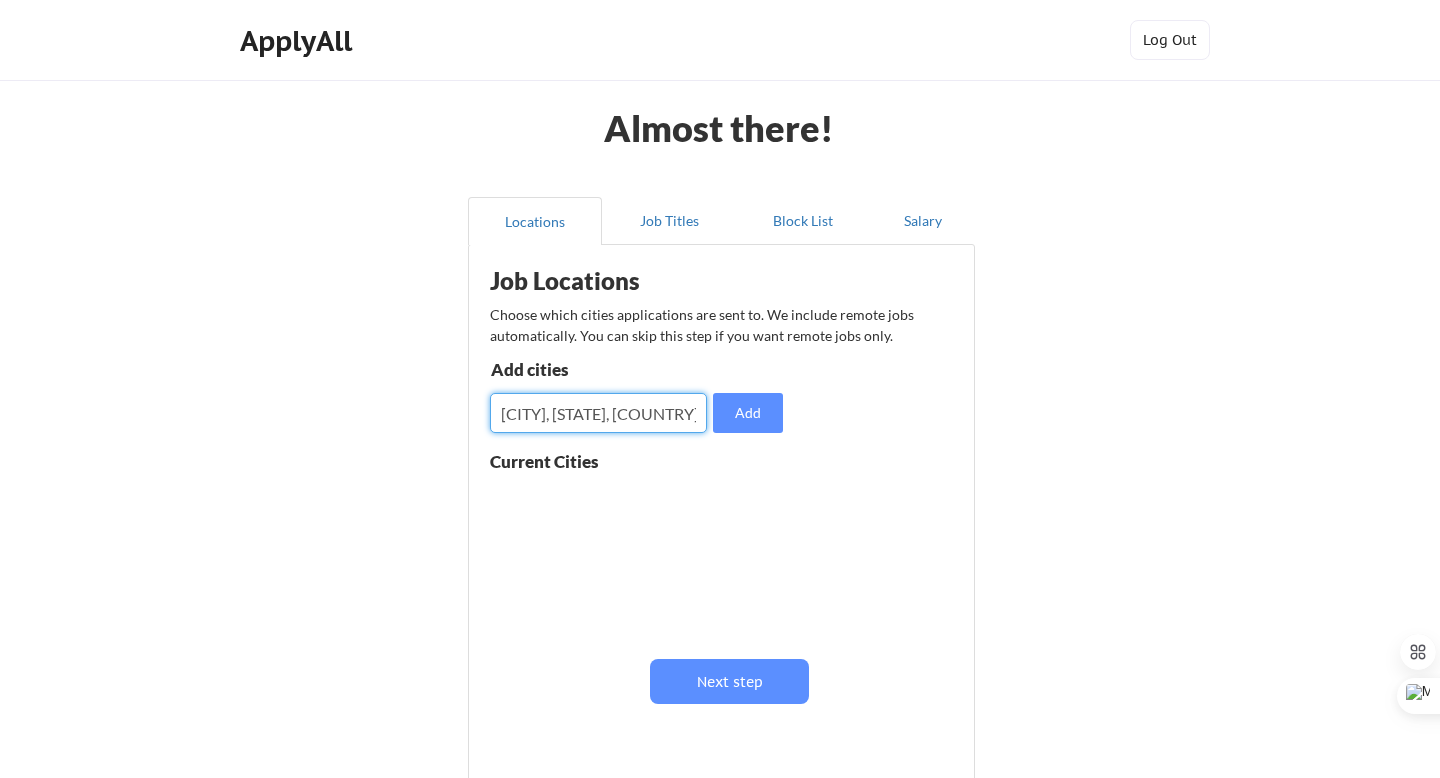 click at bounding box center [598, 413] 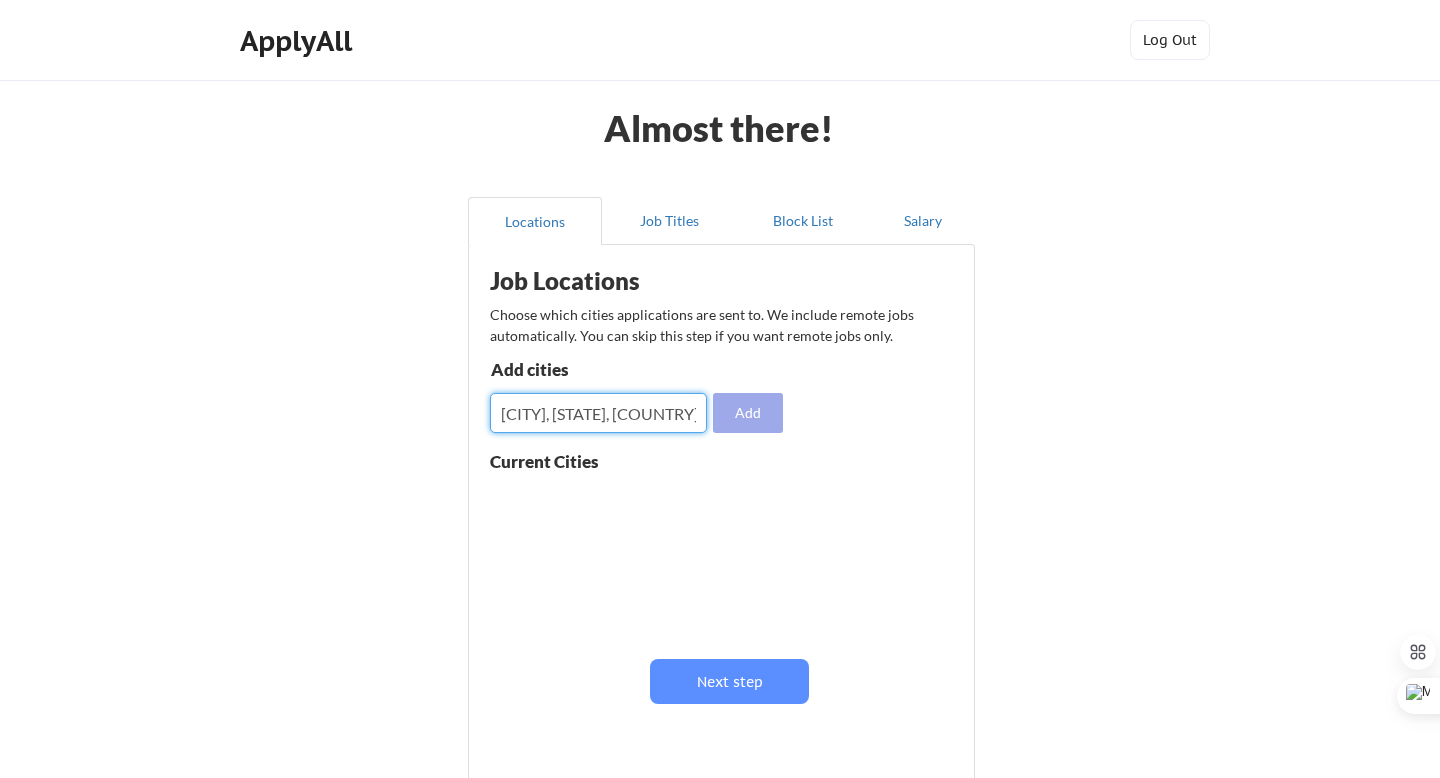 type on "Toronto, ON, Canada" 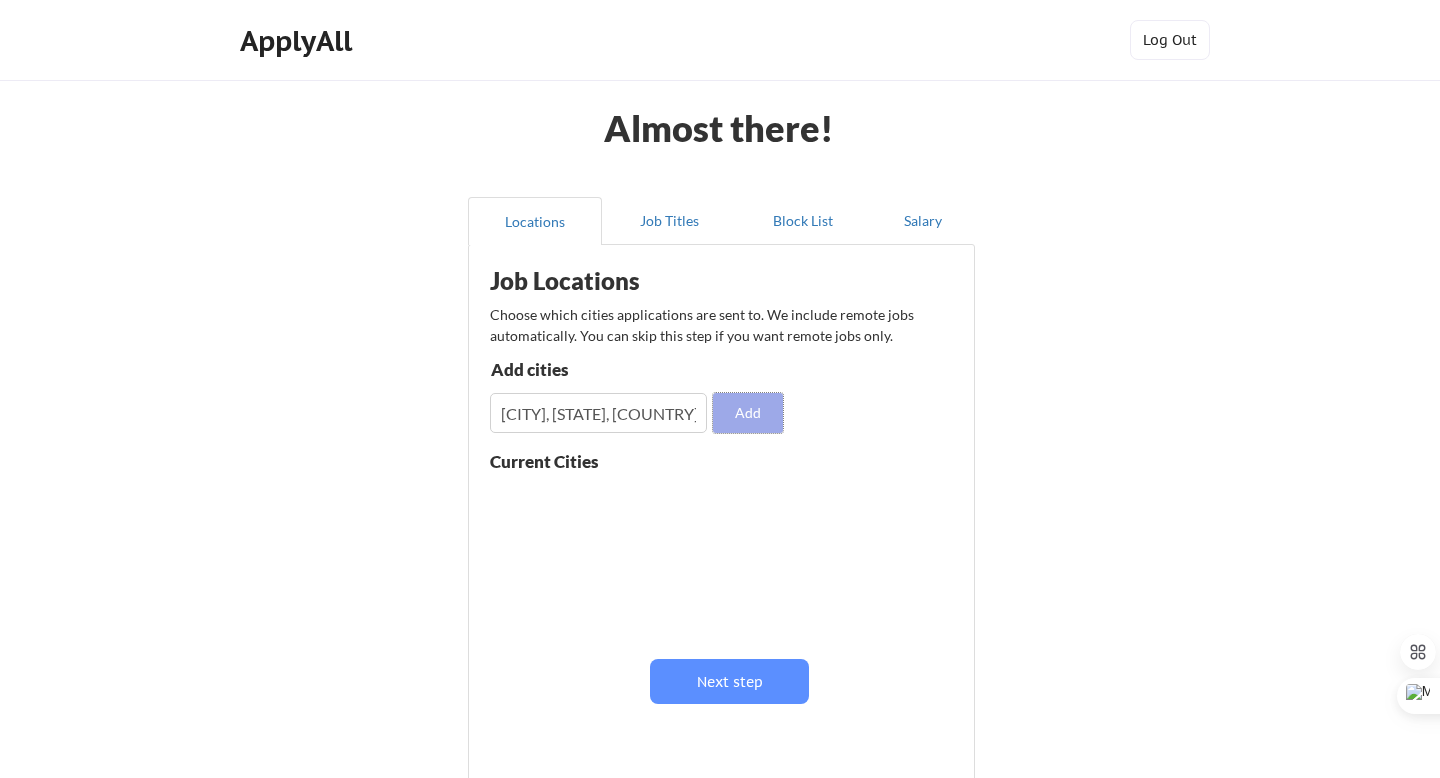 click on "Add" at bounding box center [748, 413] 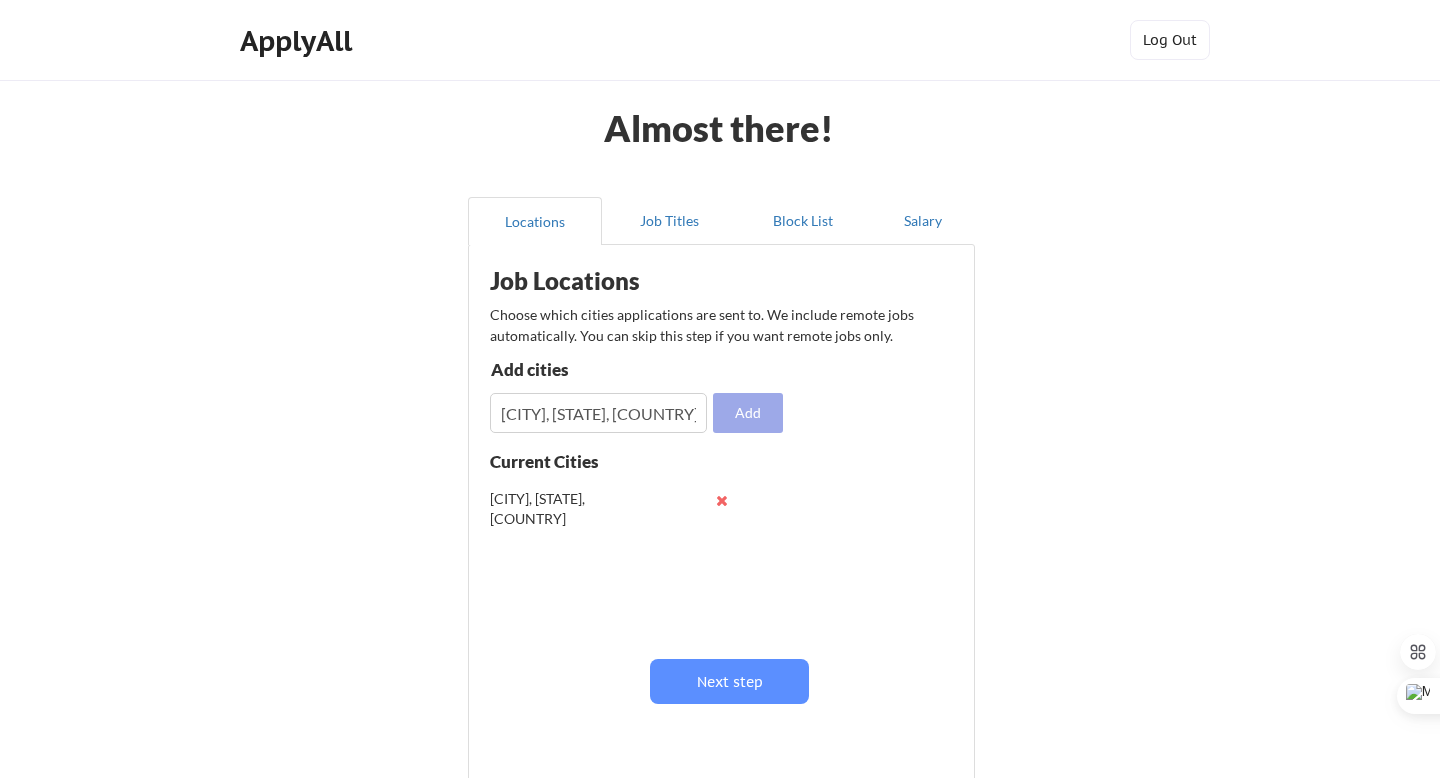 type 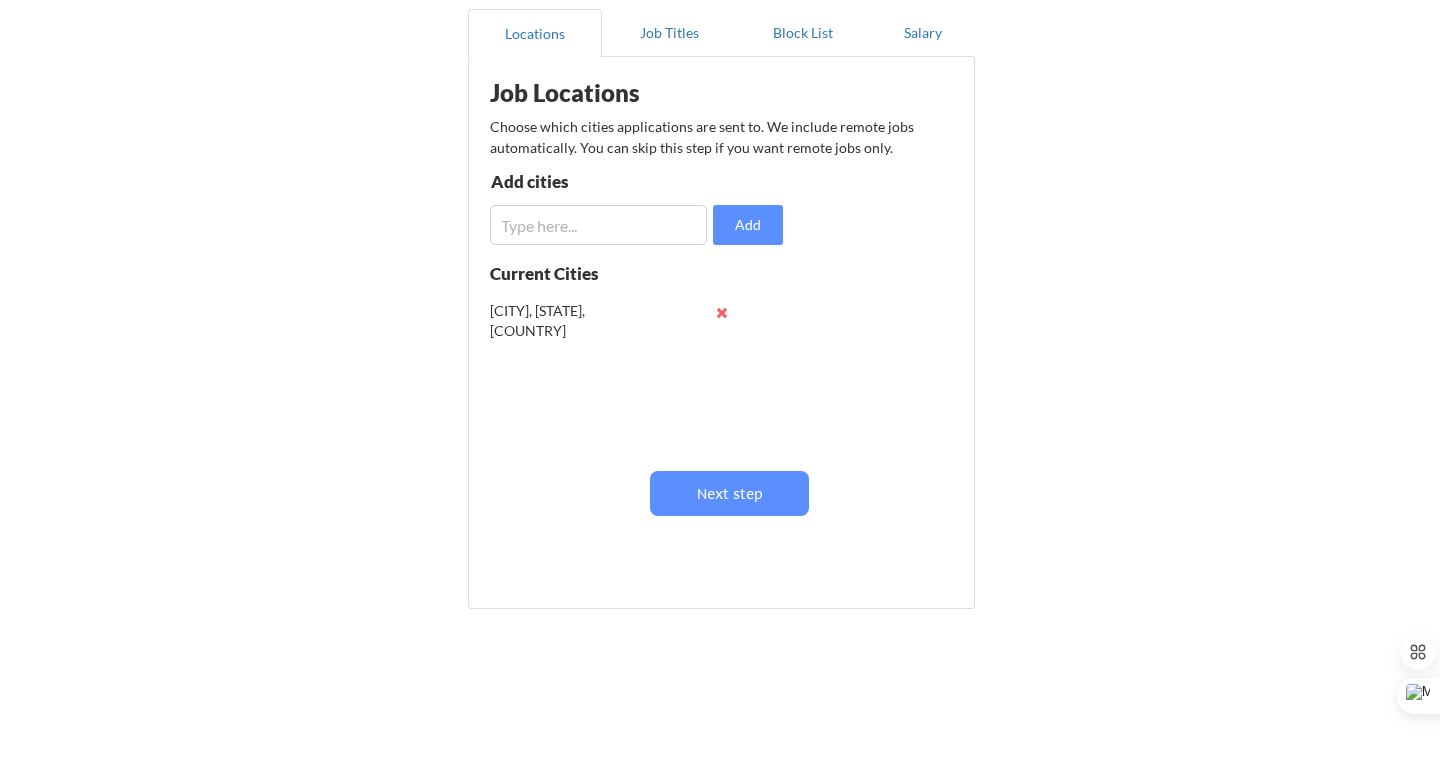scroll, scrollTop: 202, scrollLeft: 0, axis: vertical 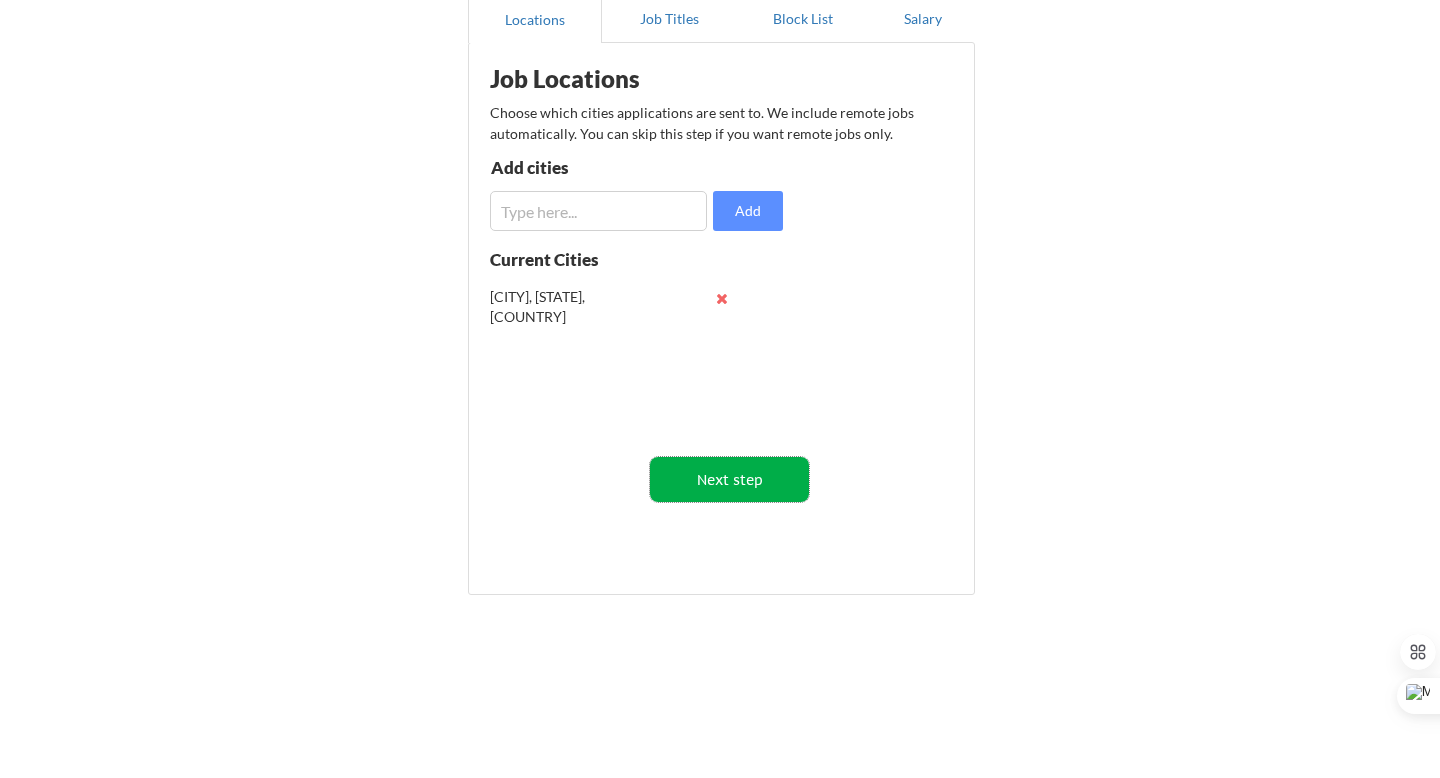 click on "Next step" at bounding box center [729, 479] 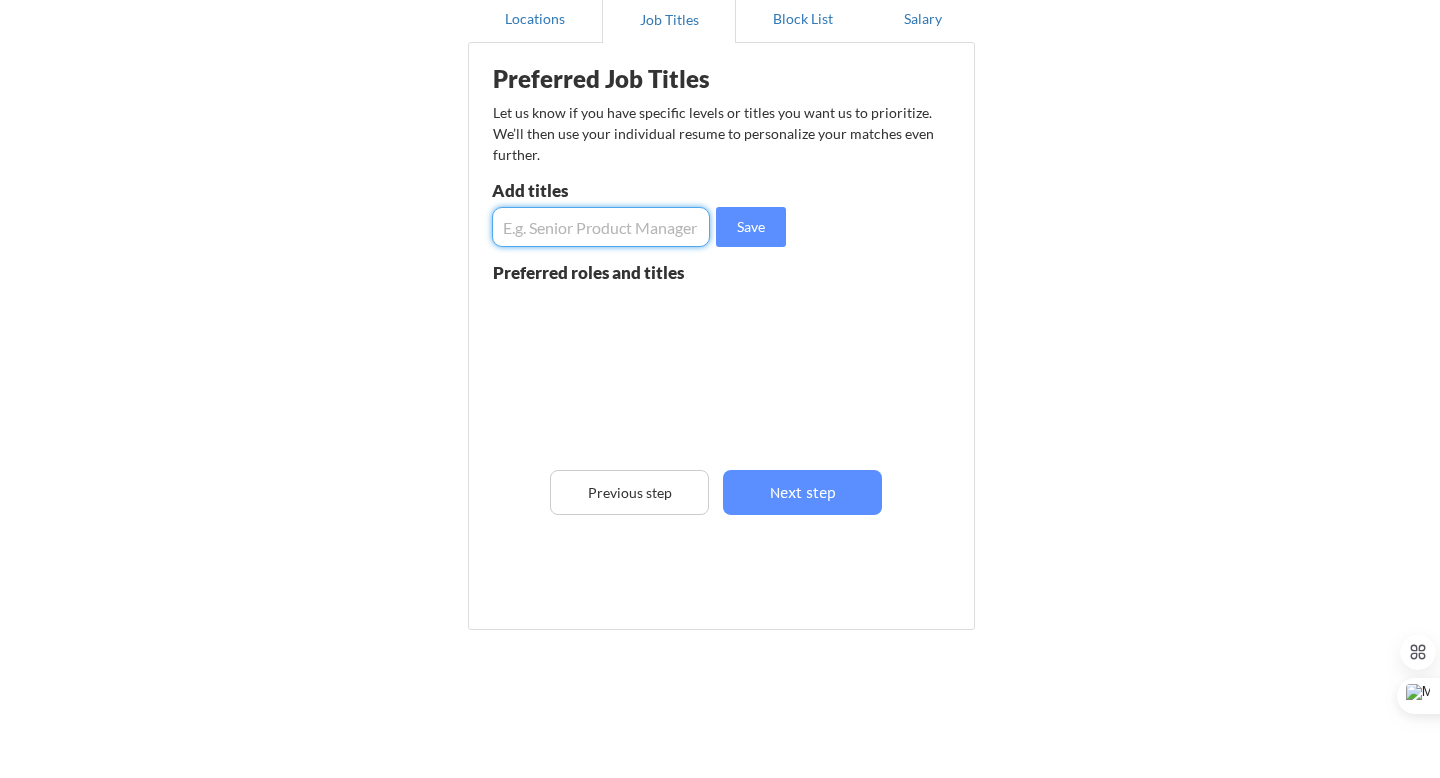 click at bounding box center [601, 227] 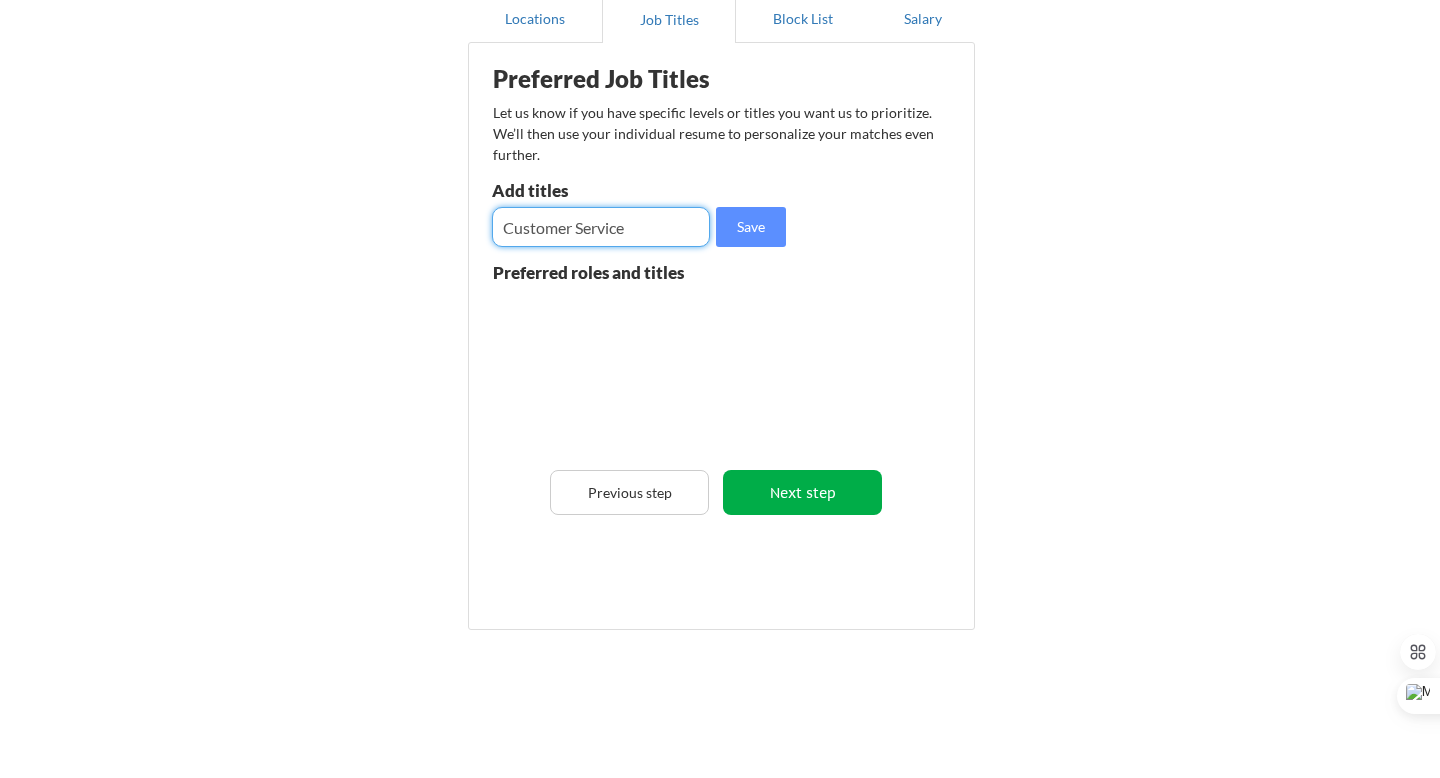 type on "Customer Service" 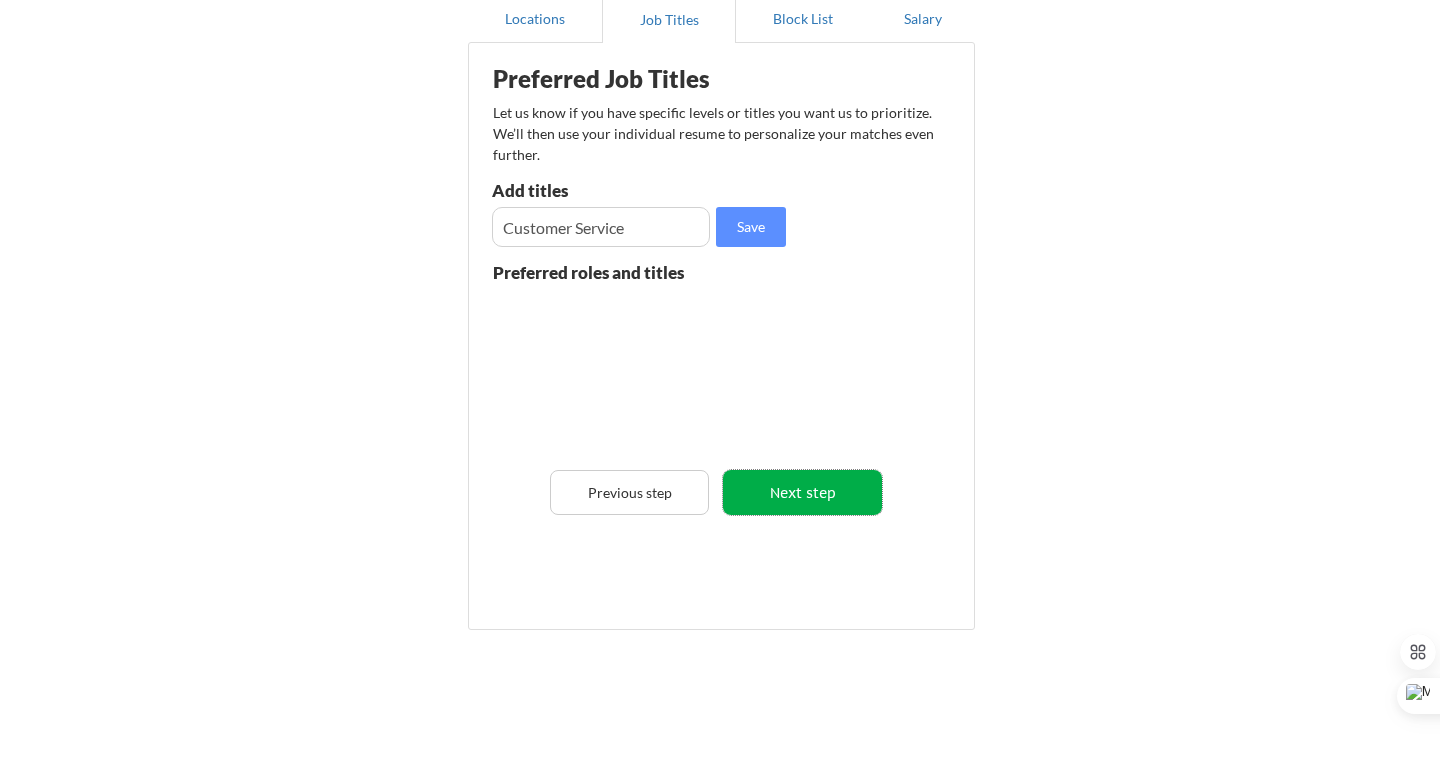 click on "Next step" at bounding box center [802, 492] 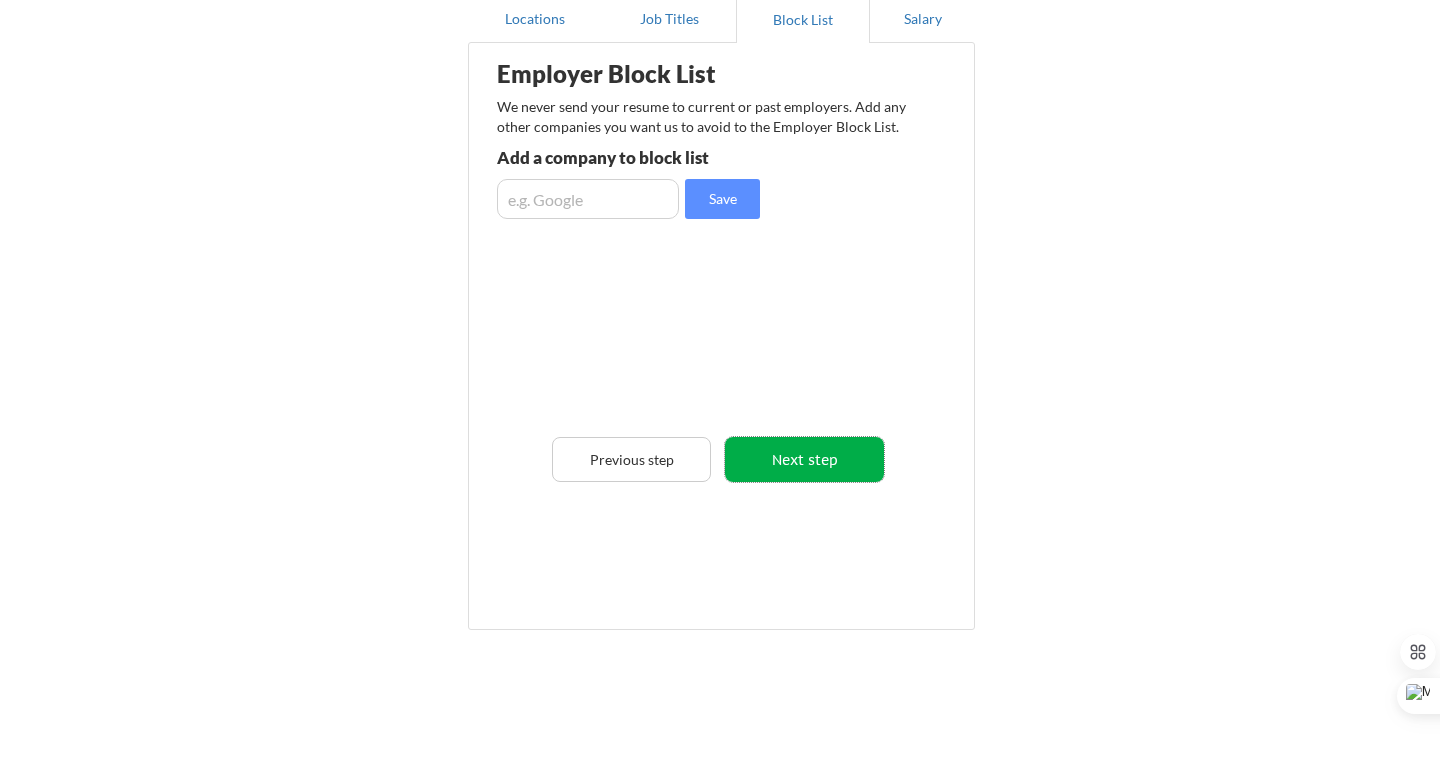click on "Next step" at bounding box center (804, 459) 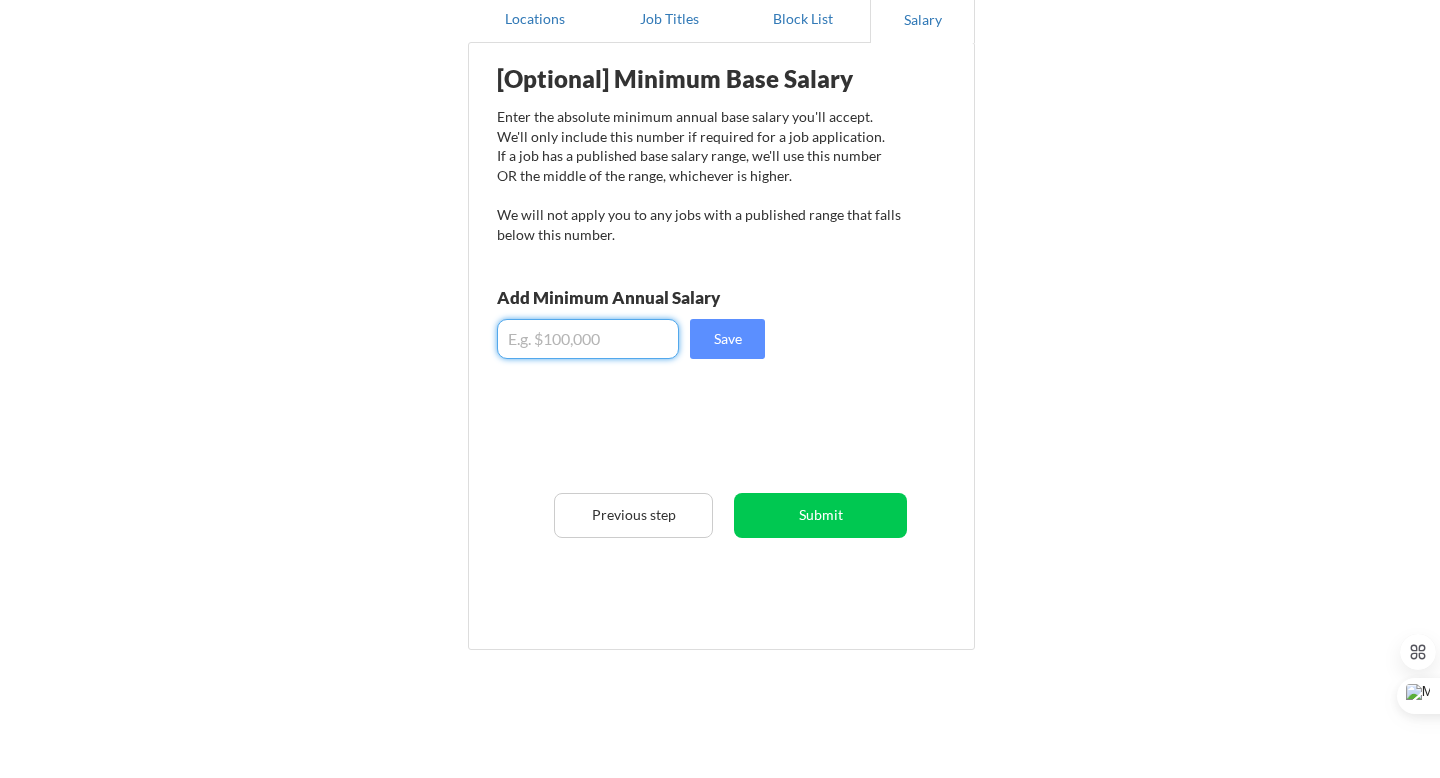 click at bounding box center [588, 339] 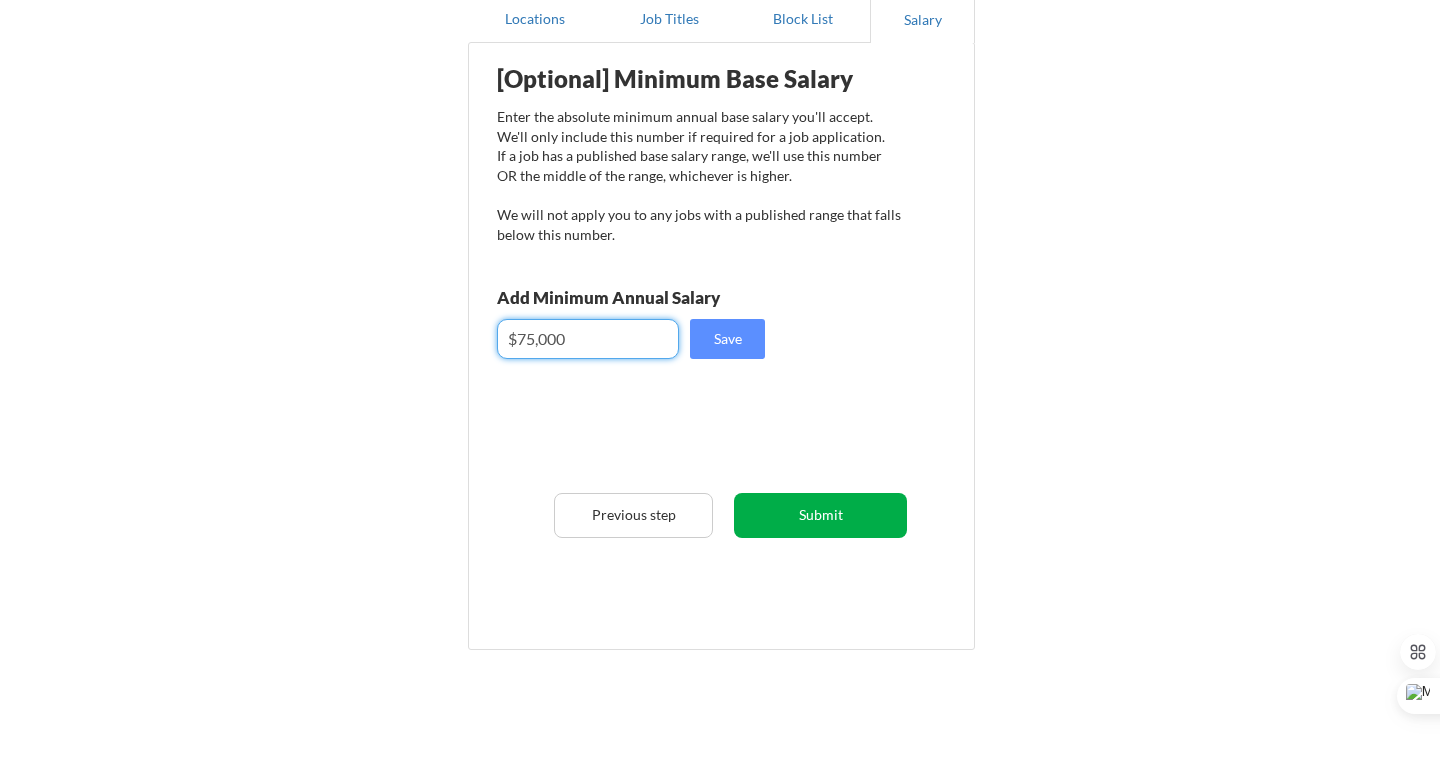 type on "$75,000" 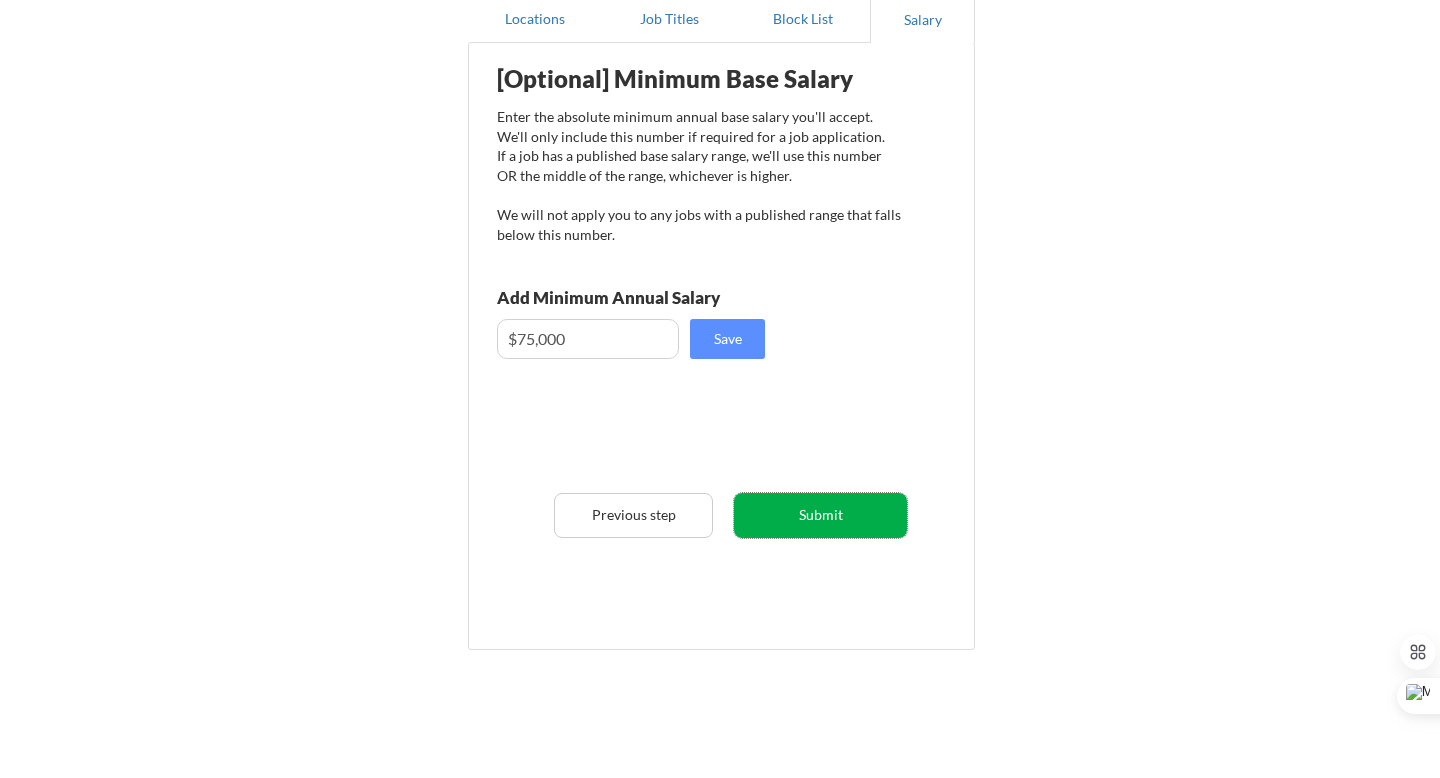 click on "Submit" at bounding box center (820, 515) 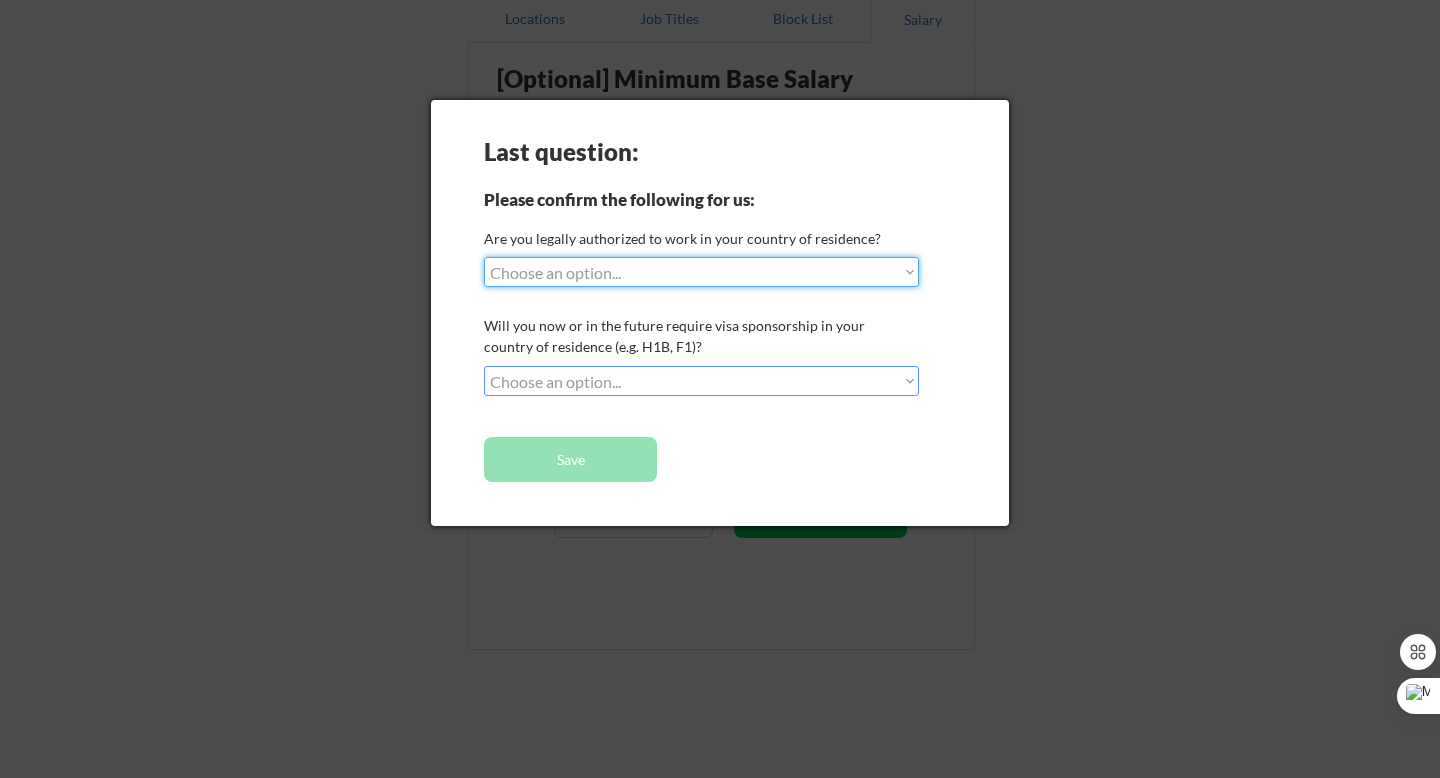 click on "Choose an option... Yes, I am a US Citizen Yes, I am a Canadian Citizen Yes, I am a US Green Card Holder Yes, I am an Other Permanent Resident Yes, I am here on a visa (H1B, OPT, etc.) No, I am not (yet) authorized" at bounding box center [701, 272] 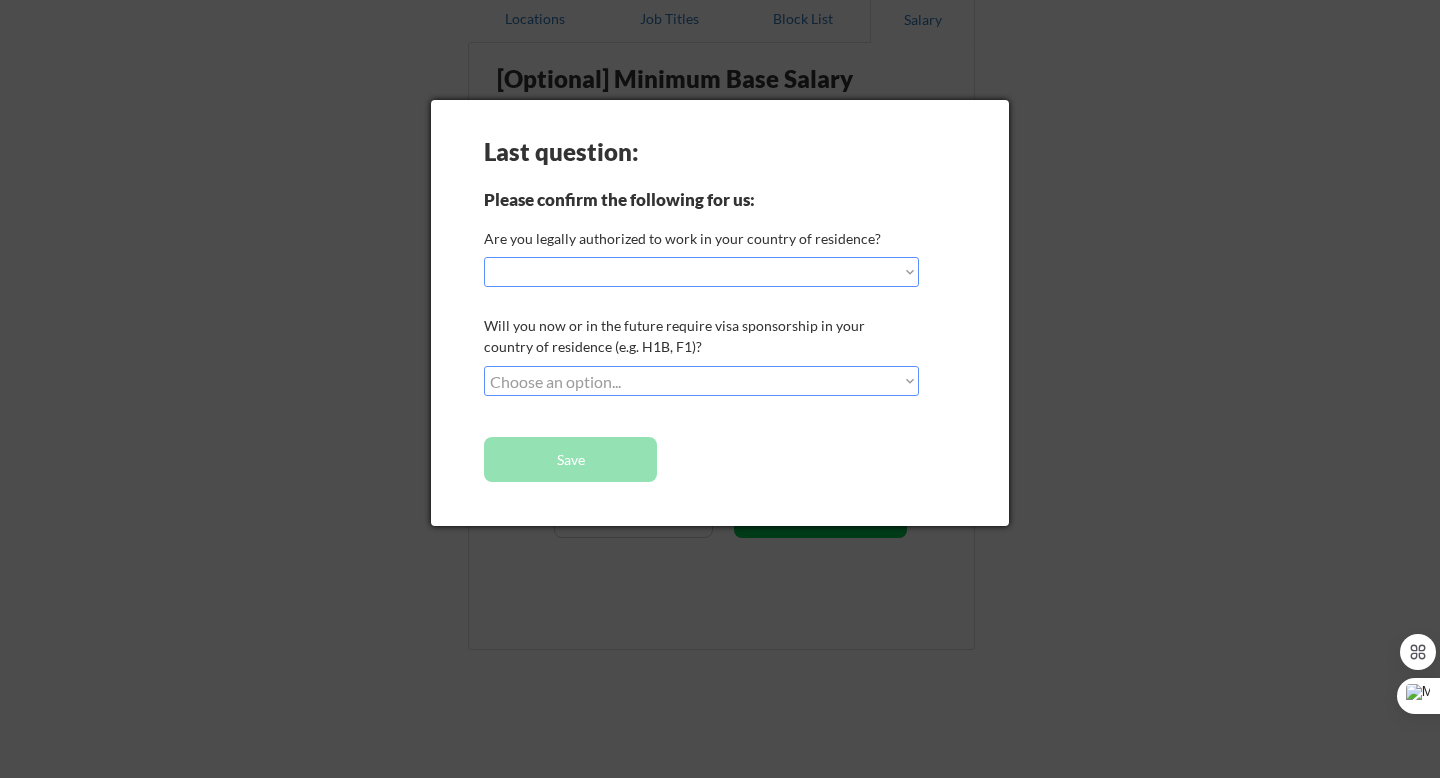 click on "Choose an option... Yes, I am a US Citizen Yes, I am a Canadian Citizen Yes, I am a US Green Card Holder Yes, I am an Other Permanent Resident Yes, I am here on a visa (H1B, OPT, etc.) No, I am not (yet) authorized" at bounding box center [701, 272] 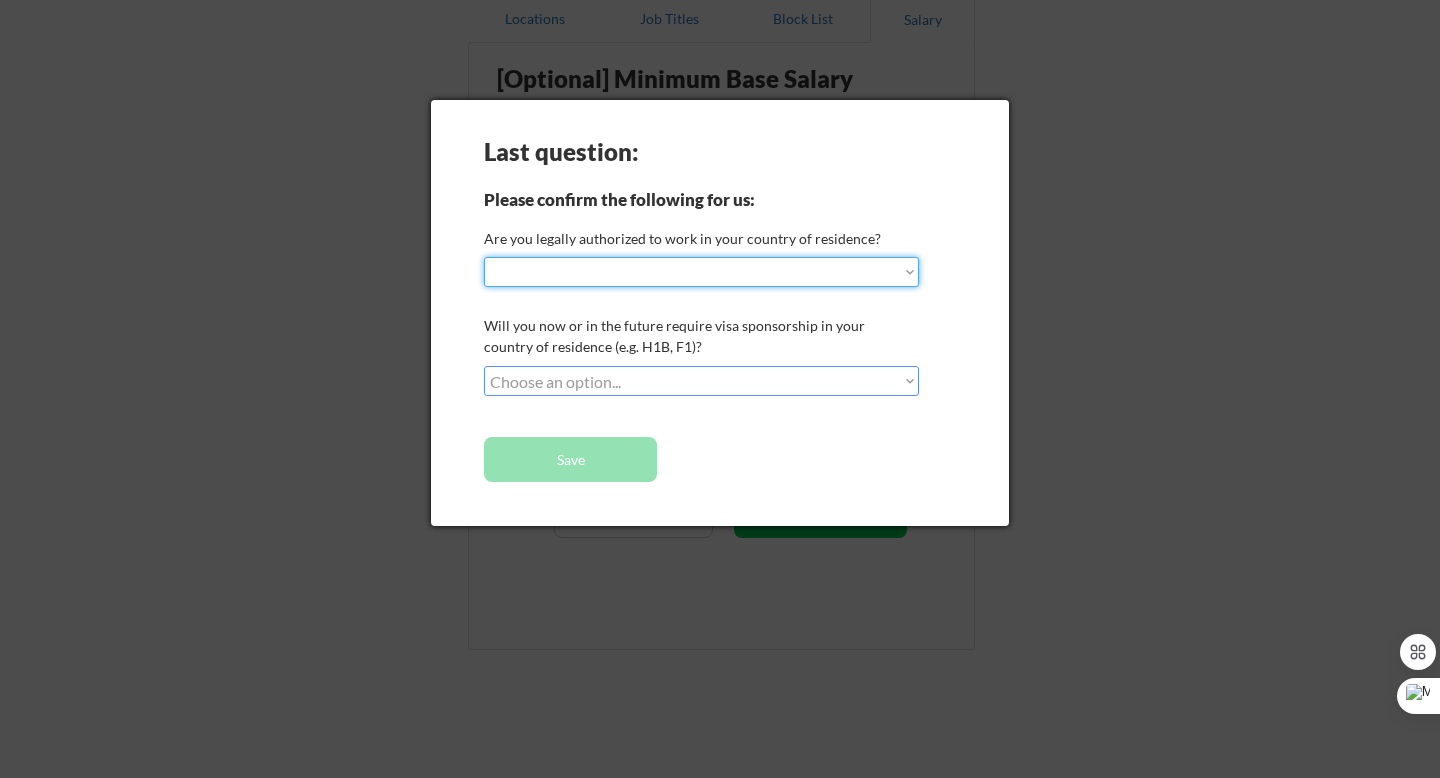 select on ""yes__i_am_a_canadian_citizen"" 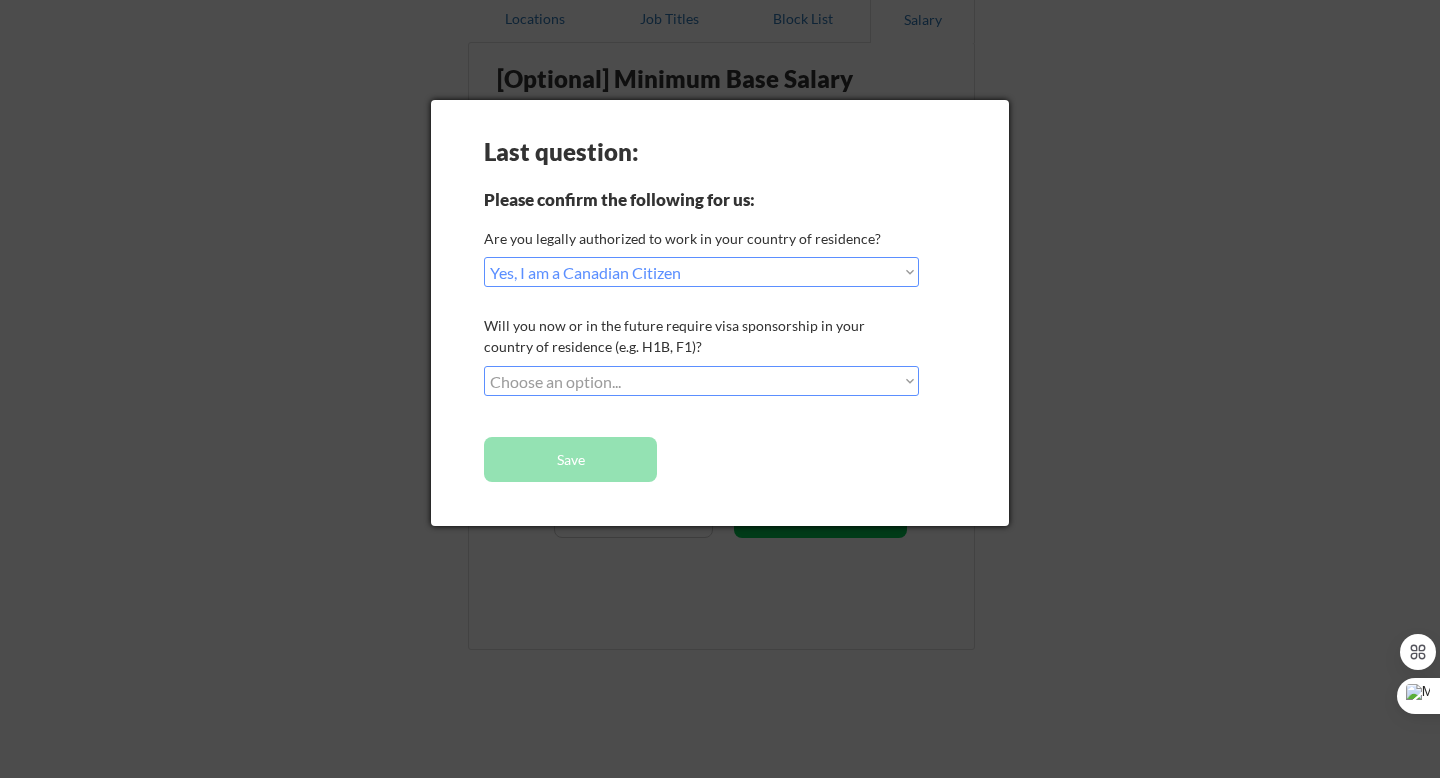 click on "Choose an option... No, I will not need sponsorship Yes, I will need sponsorship" at bounding box center (701, 381) 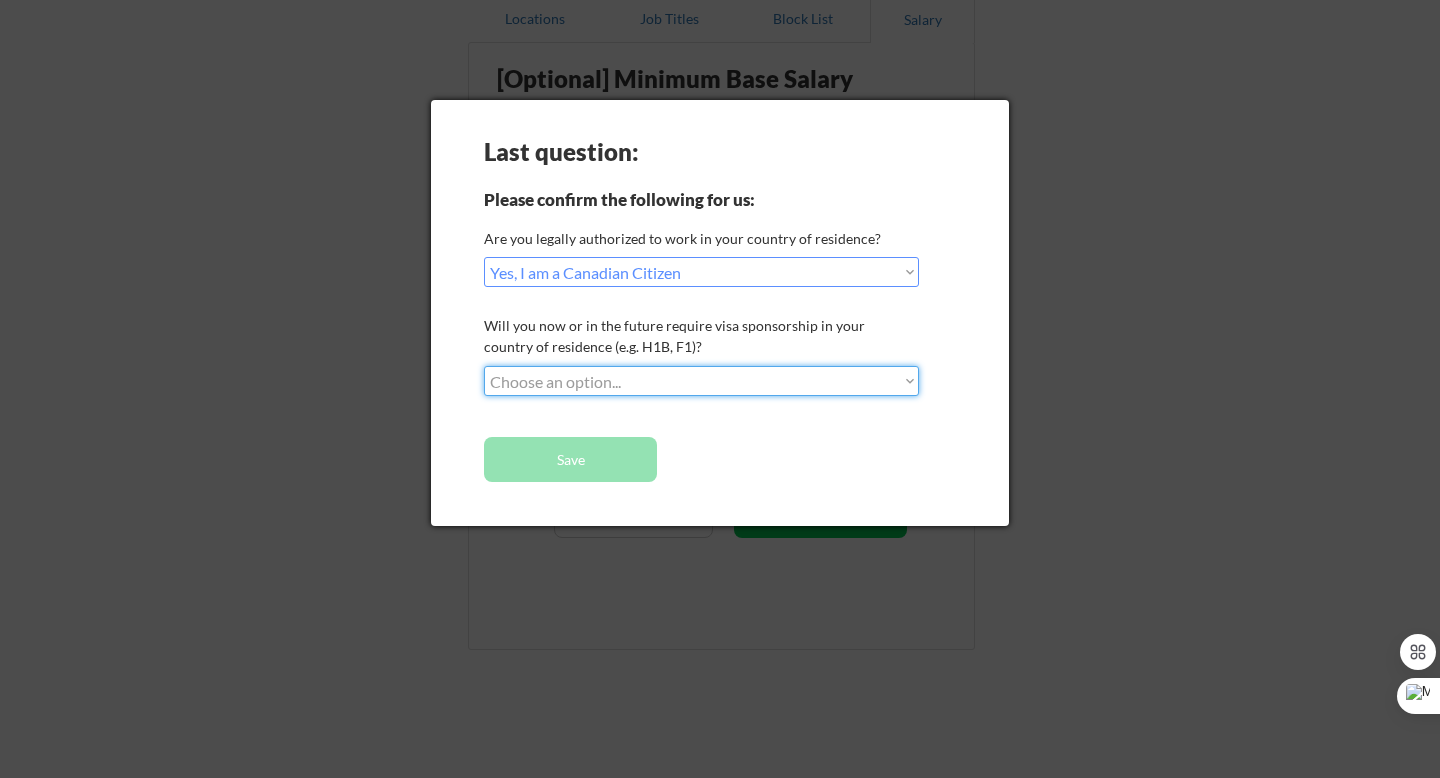 select on ""no__i_will_not_need_sponsorship"" 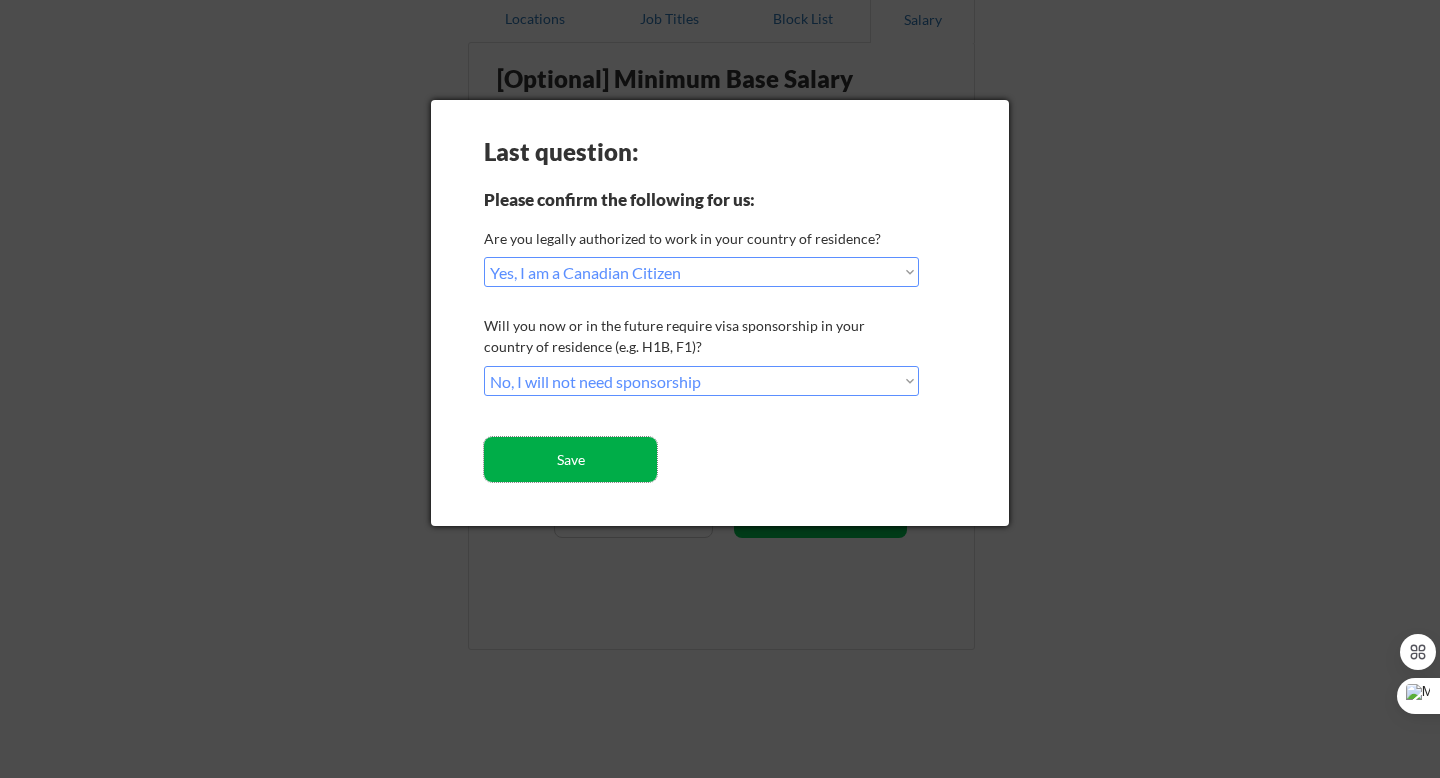 click on "Save" at bounding box center (570, 459) 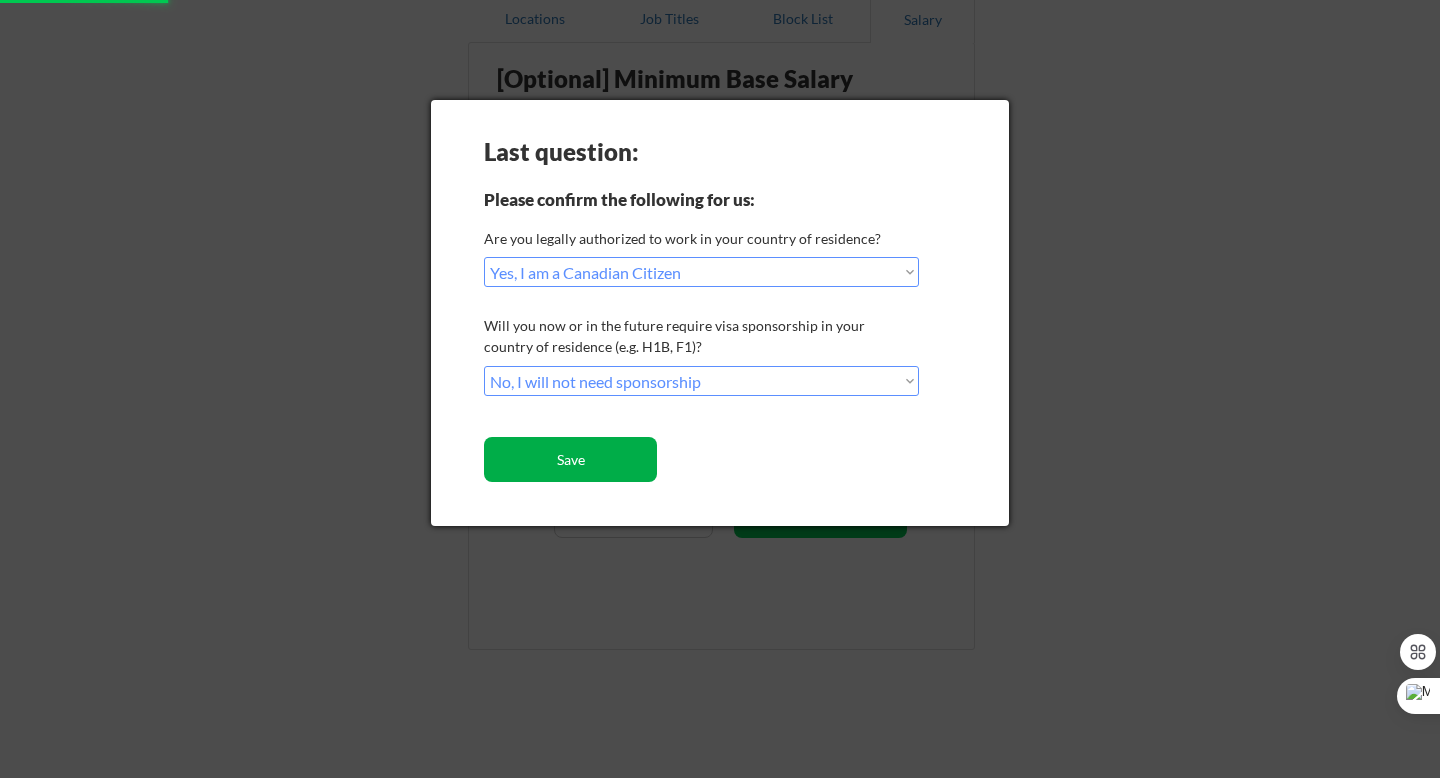 click on "Save" at bounding box center (570, 459) 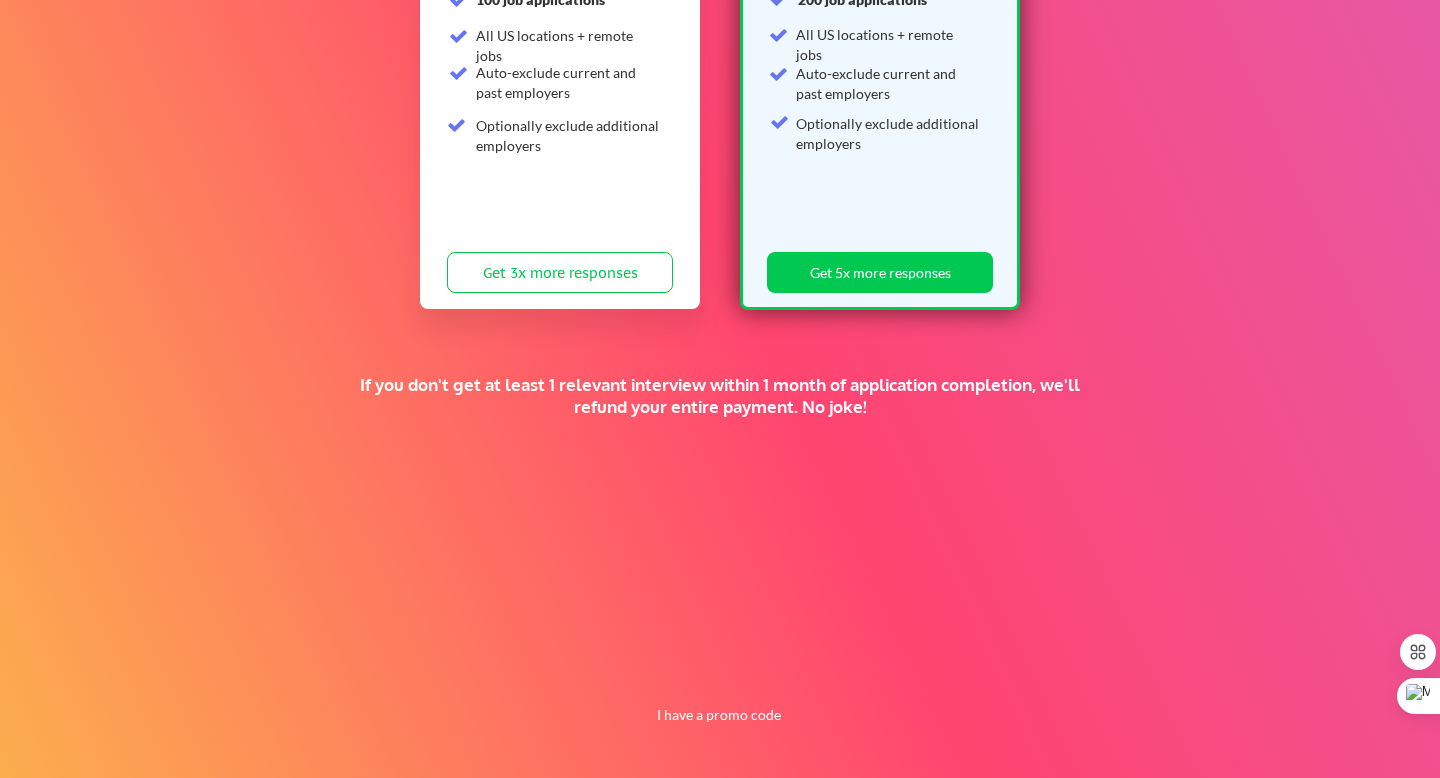 scroll, scrollTop: 0, scrollLeft: 0, axis: both 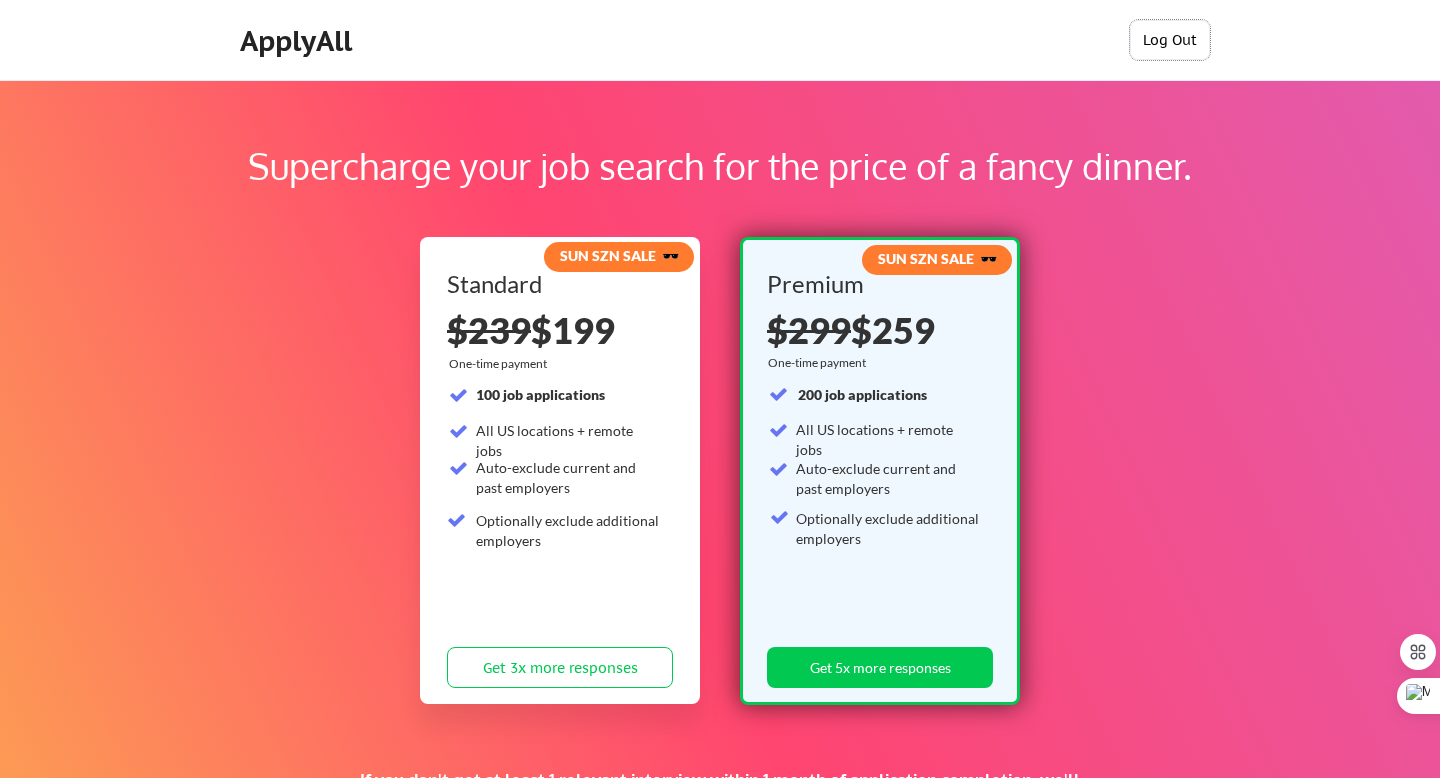 click on "Log Out" at bounding box center [1170, 40] 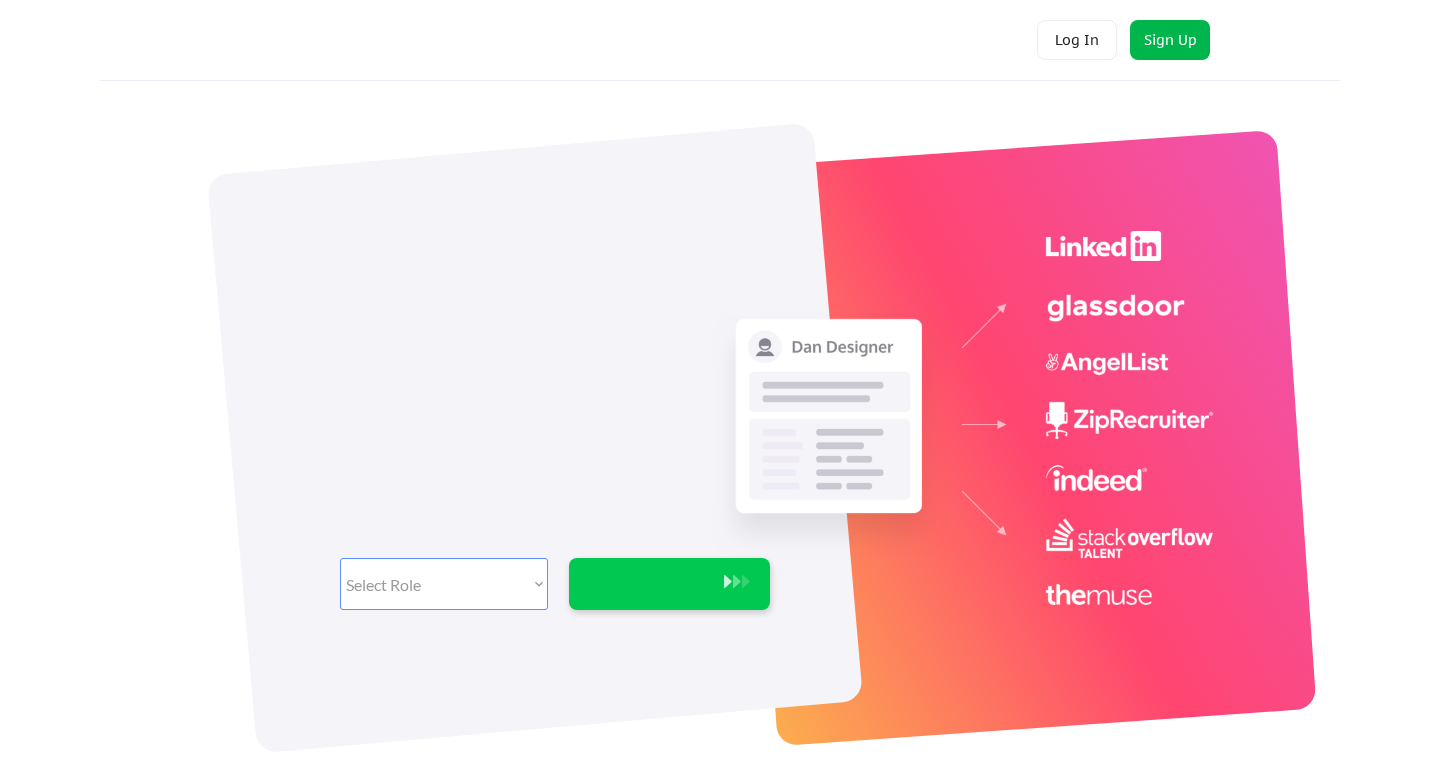 scroll, scrollTop: 0, scrollLeft: 0, axis: both 